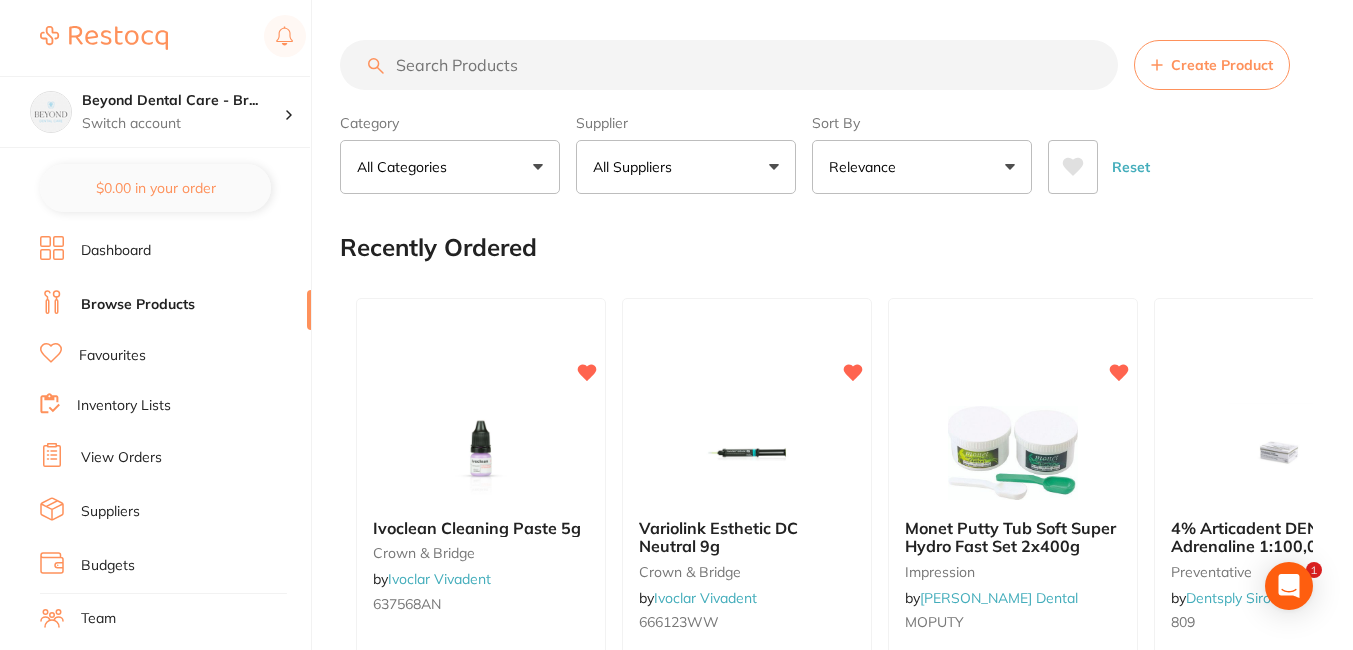 scroll, scrollTop: 0, scrollLeft: 0, axis: both 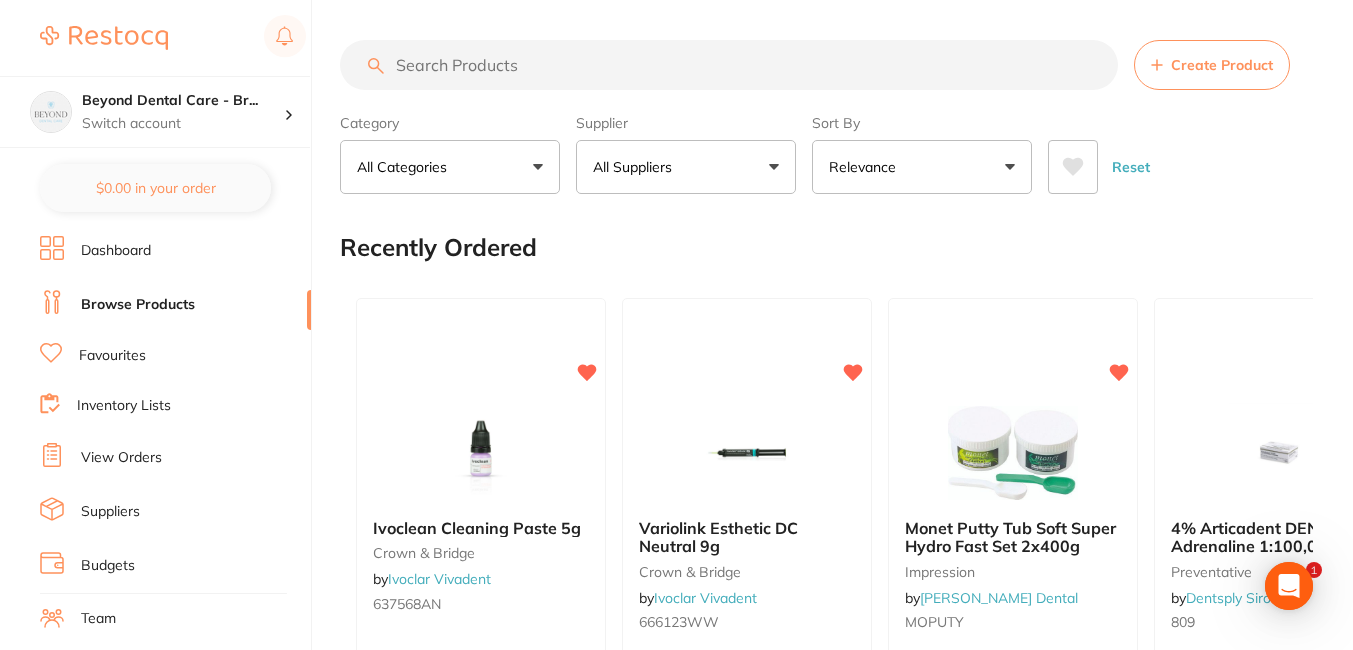 click on "All Suppliers" at bounding box center (686, 167) 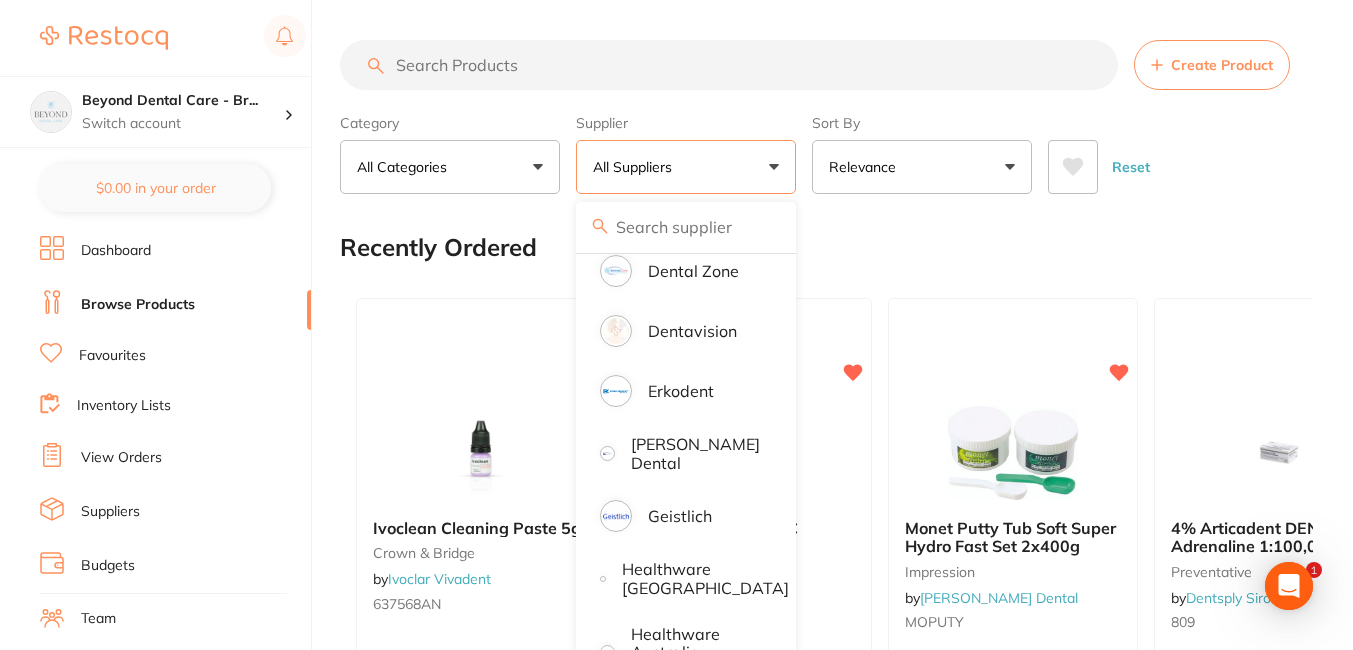 scroll, scrollTop: 700, scrollLeft: 0, axis: vertical 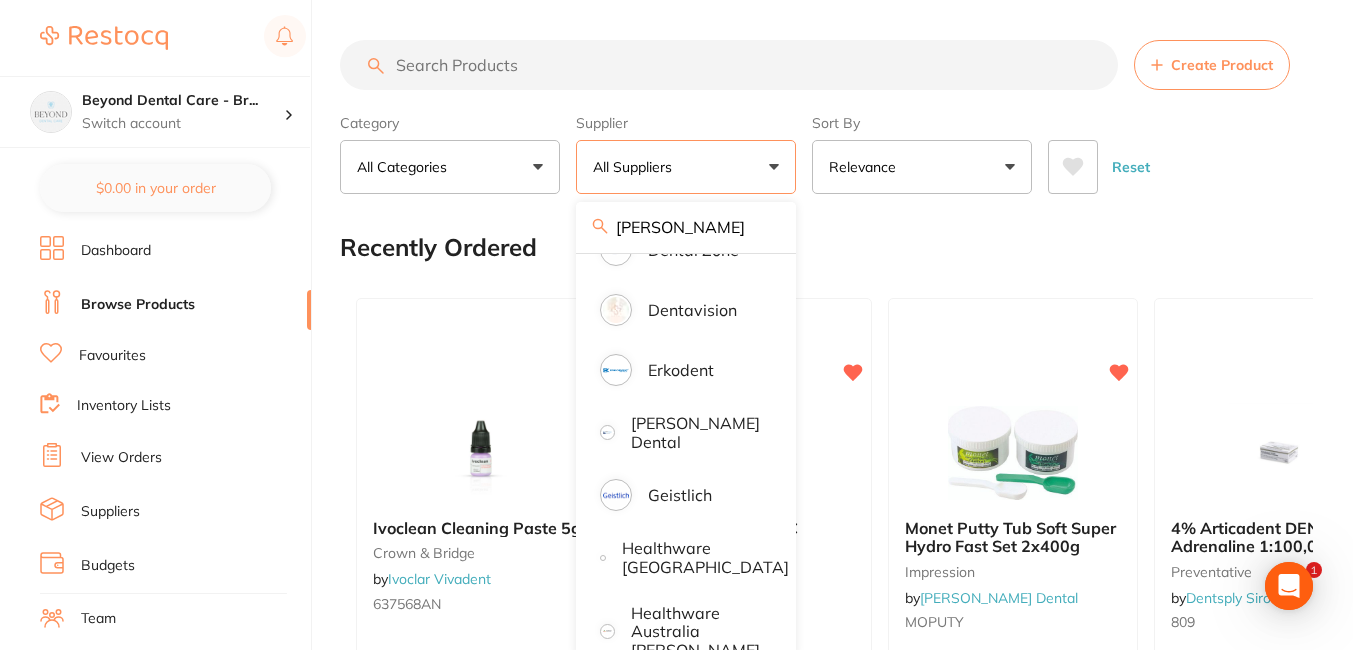 type on "tomi" 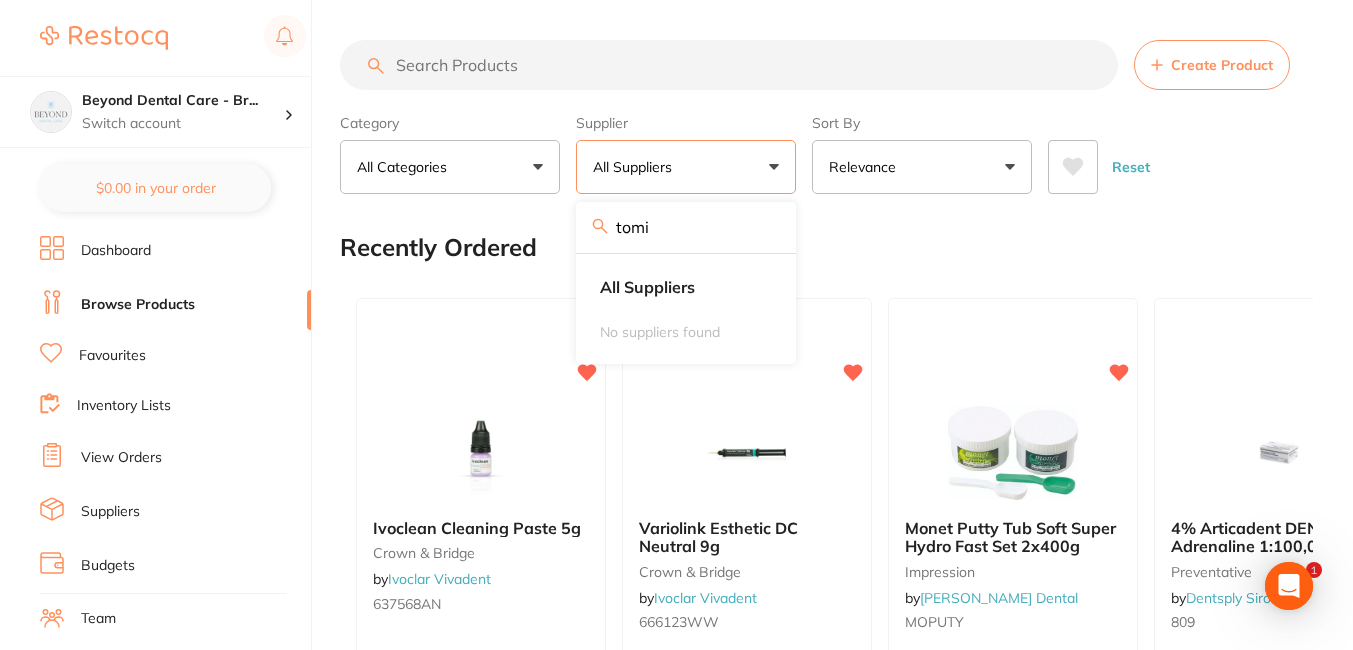 scroll, scrollTop: 0, scrollLeft: 0, axis: both 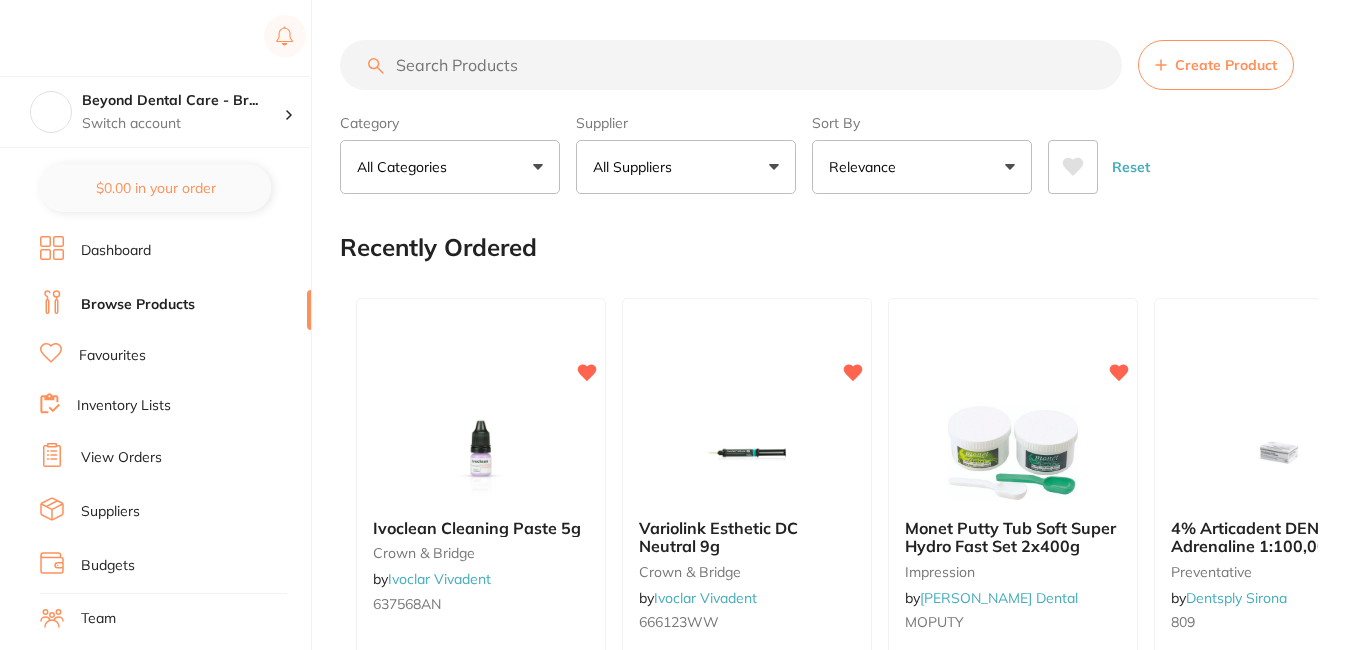 click on "All Suppliers" at bounding box center [686, 167] 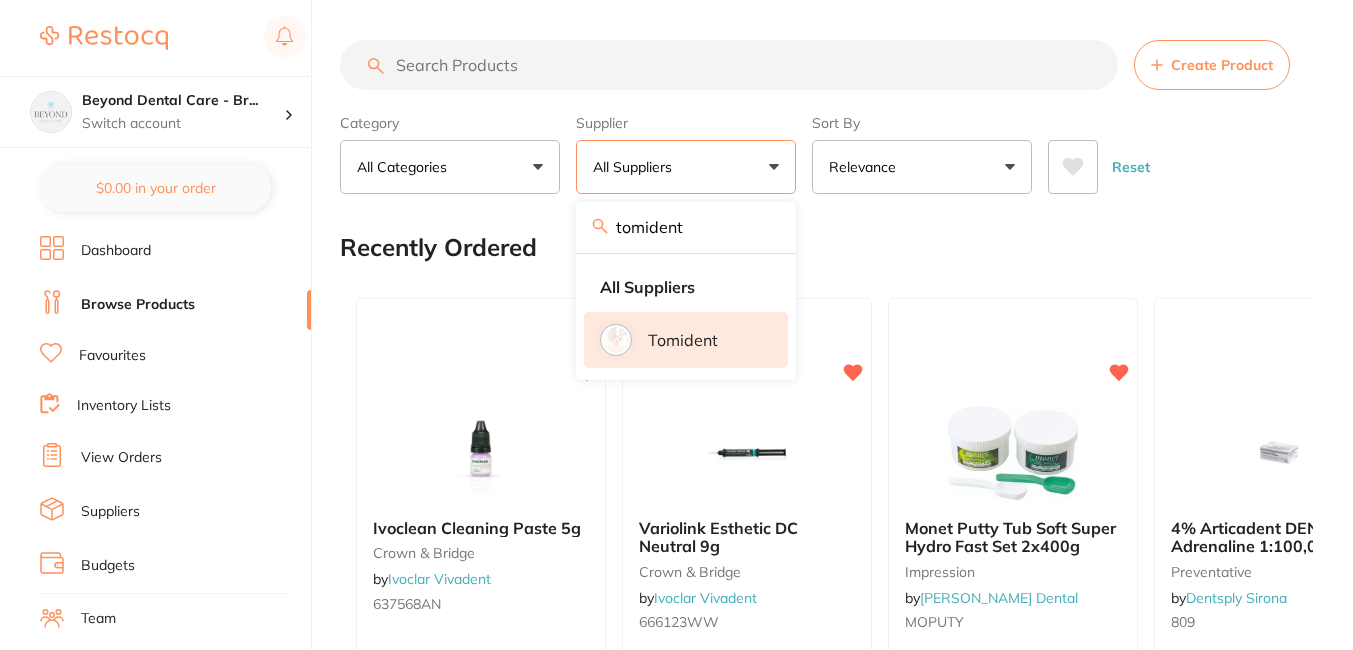 type on "tomident" 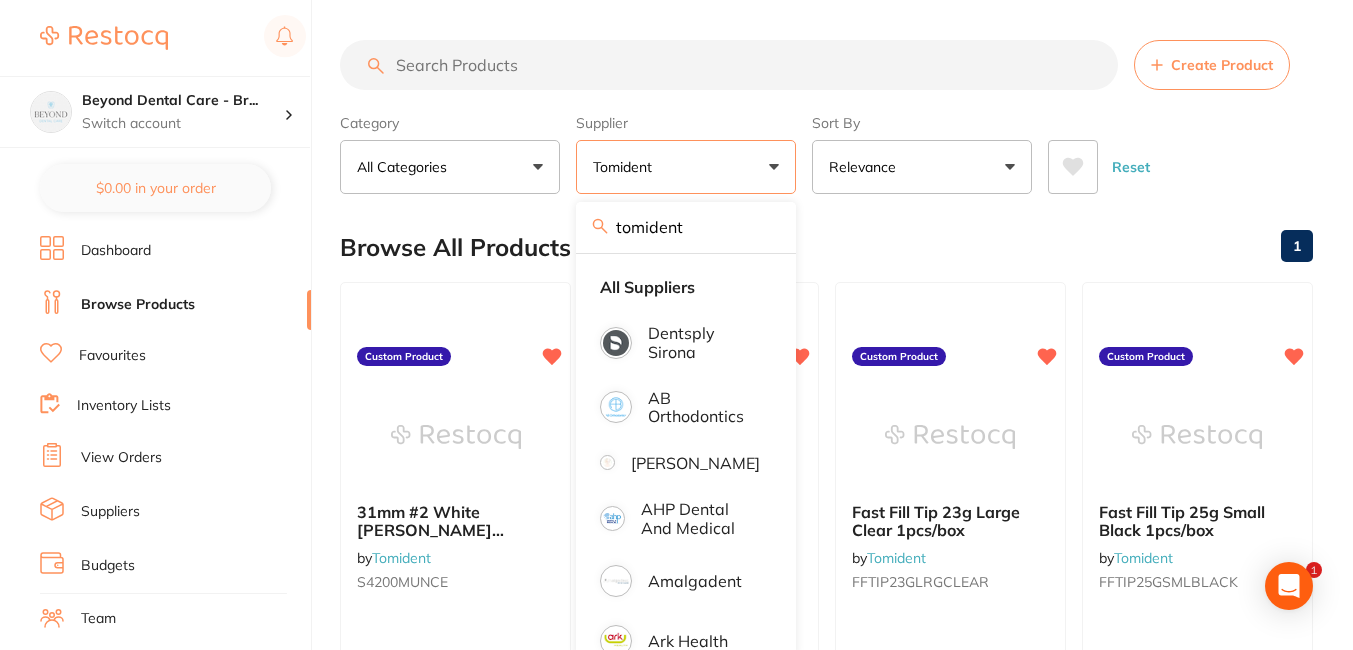 scroll, scrollTop: 0, scrollLeft: 0, axis: both 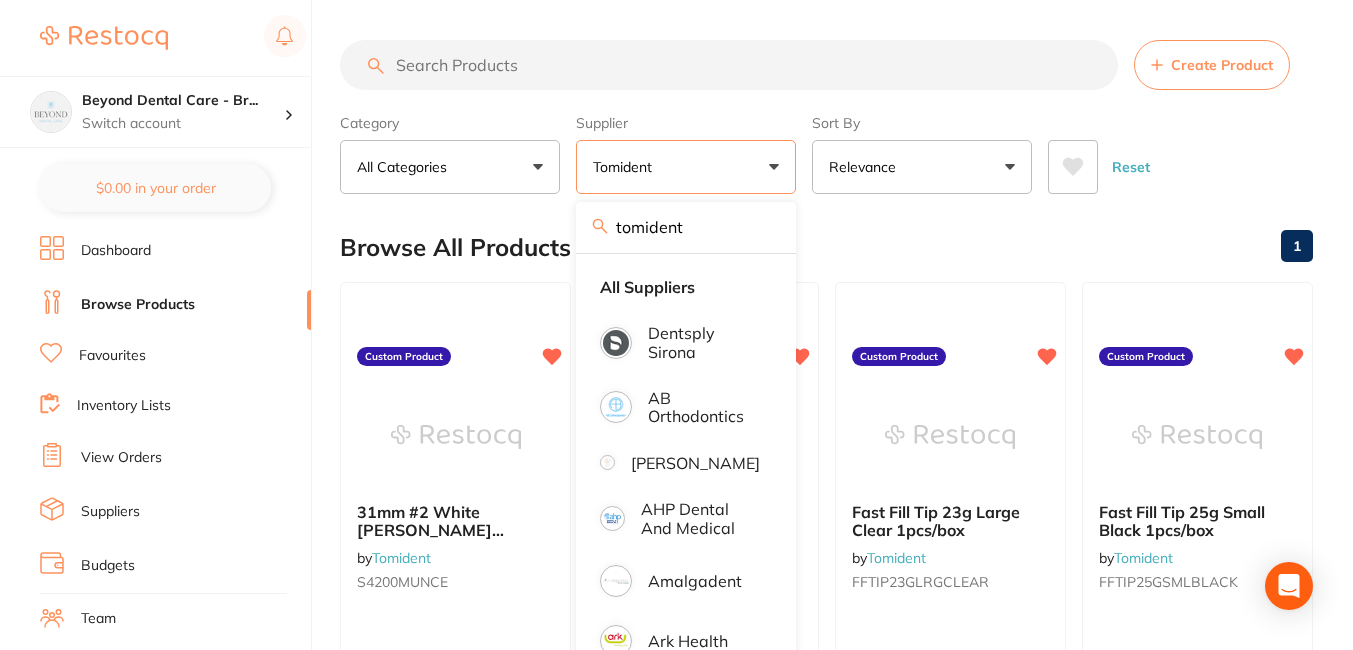 click on "Browse All Products 1" at bounding box center (826, 247) 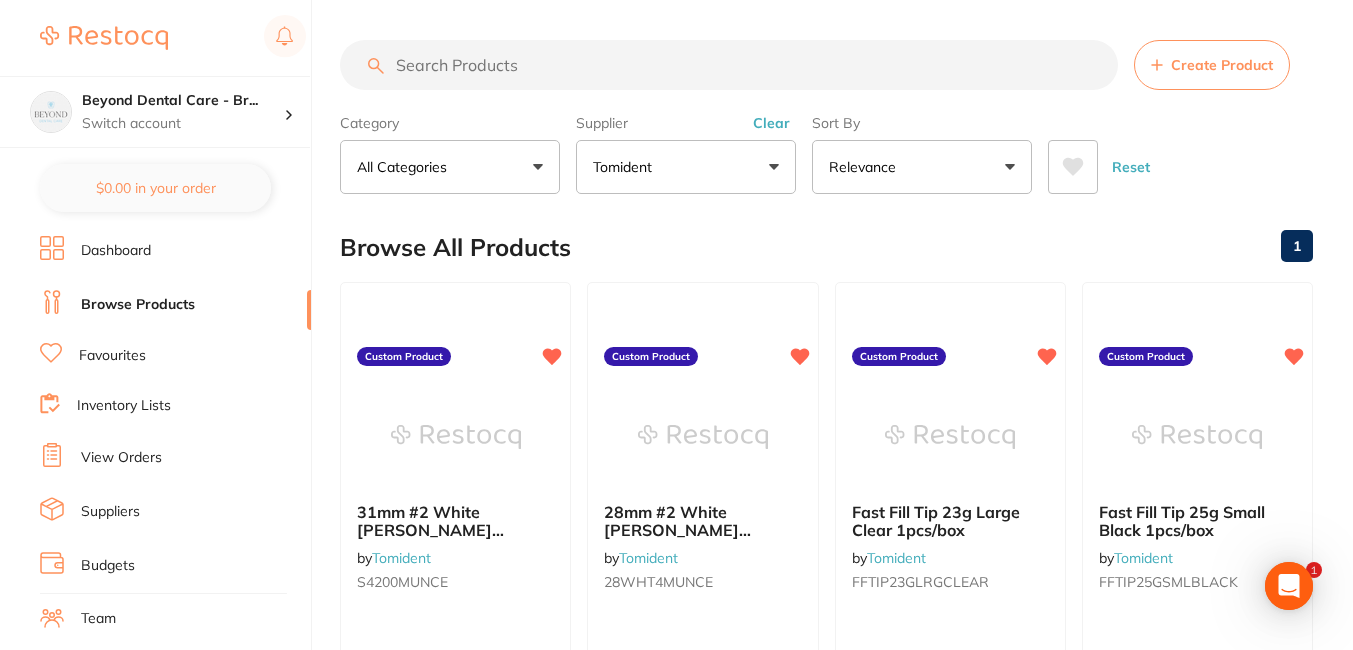 scroll, scrollTop: 0, scrollLeft: 0, axis: both 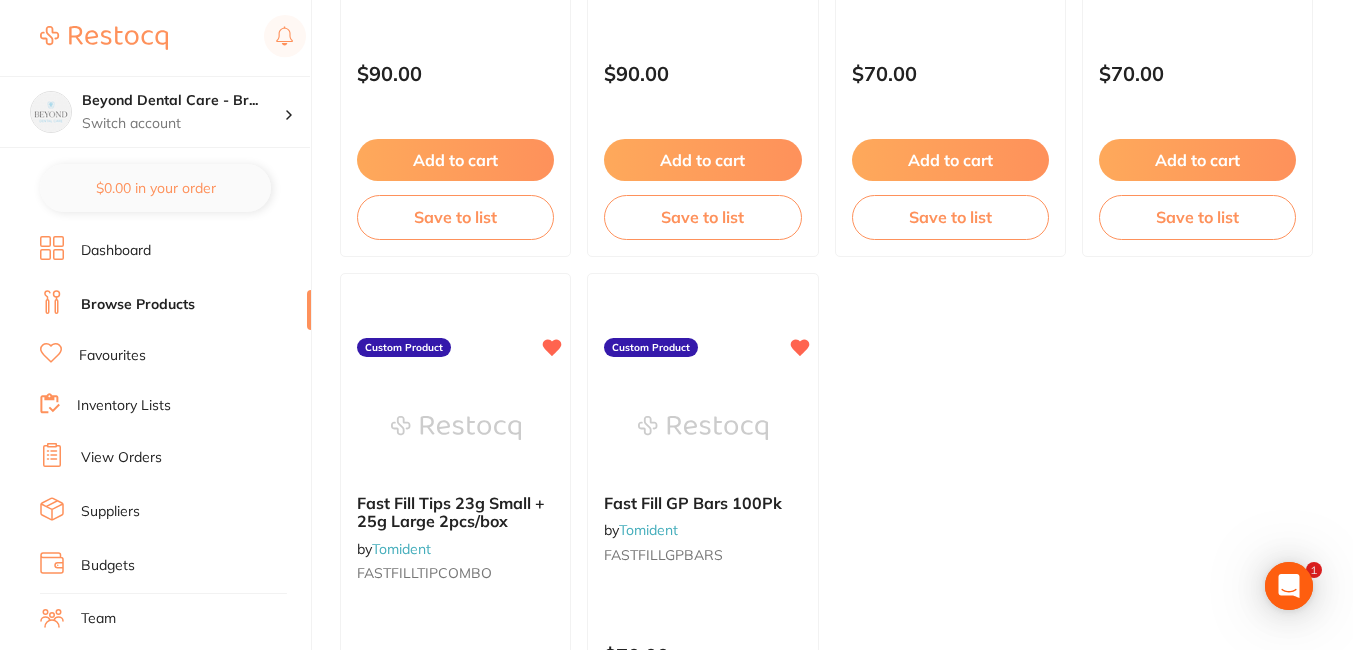 click on "31mm #2 White [PERSON_NAME] Discovery Bur Shallow Trougher 4 / Pack   by  Tomident S4200MUNCE Custom Product $90.00 Add to cart Save to list 28mm #2 White [PERSON_NAME] Discovery Bur Super Shallow Troughers 4 / Pack   by  [PERSON_NAME] 28WHT4MUNCE Custom Product $90.00 Add to cart Save to list Fast Fill Tip 23g Large Clear 1pcs/box   by  [PERSON_NAME] FFTIP23GLRGCLEAR Custom Product $70.00 Add to cart Save to list Fast Fill Tip 25g Small Black 1pcs/box   by  Tomident FFTIP25GSMLBLACK Custom Product $70.00 Add to cart Save to list Fast Fill Tips 23g Small + 25g Large 2pcs/box   by  Tomident FASTFILLTIPCOMBO Custom Product $120.00 Add to cart Save to list Fast Fill GP Bars 100Pk   by  Tomident FASTFILLGPBARS Custom Product $70.00 Add to cart Save to list" at bounding box center (826, 265) 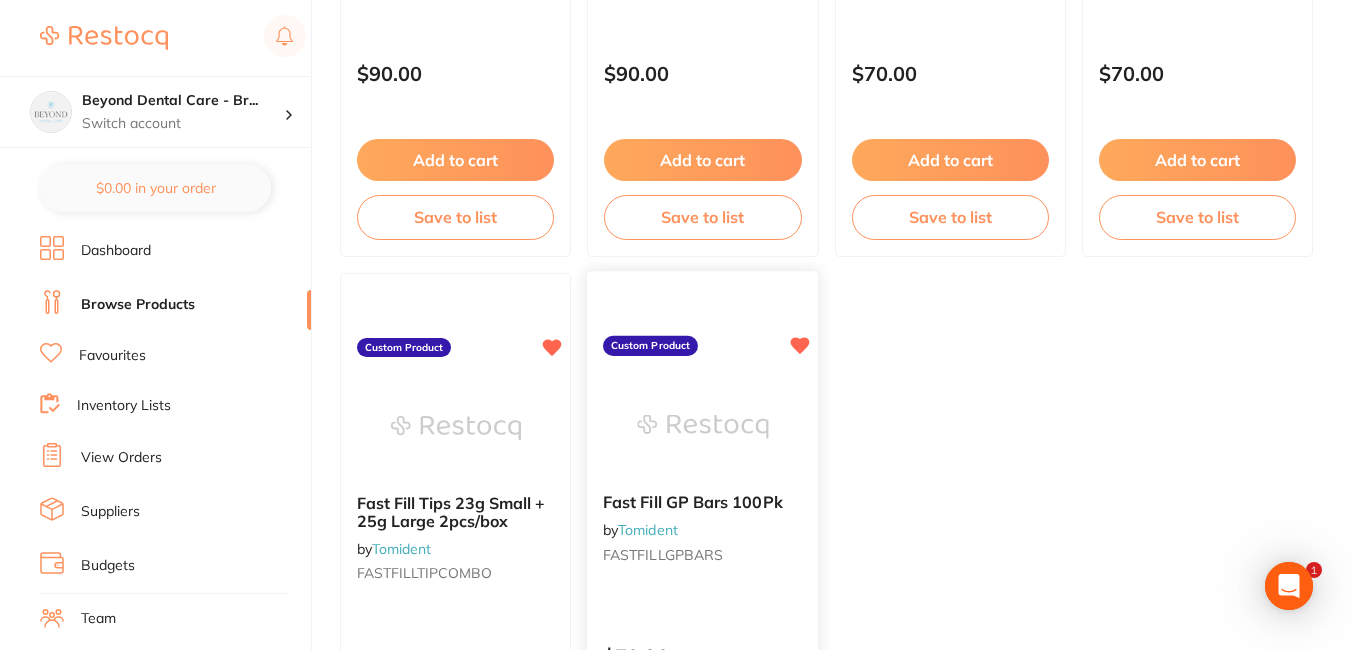 scroll, scrollTop: 700, scrollLeft: 0, axis: vertical 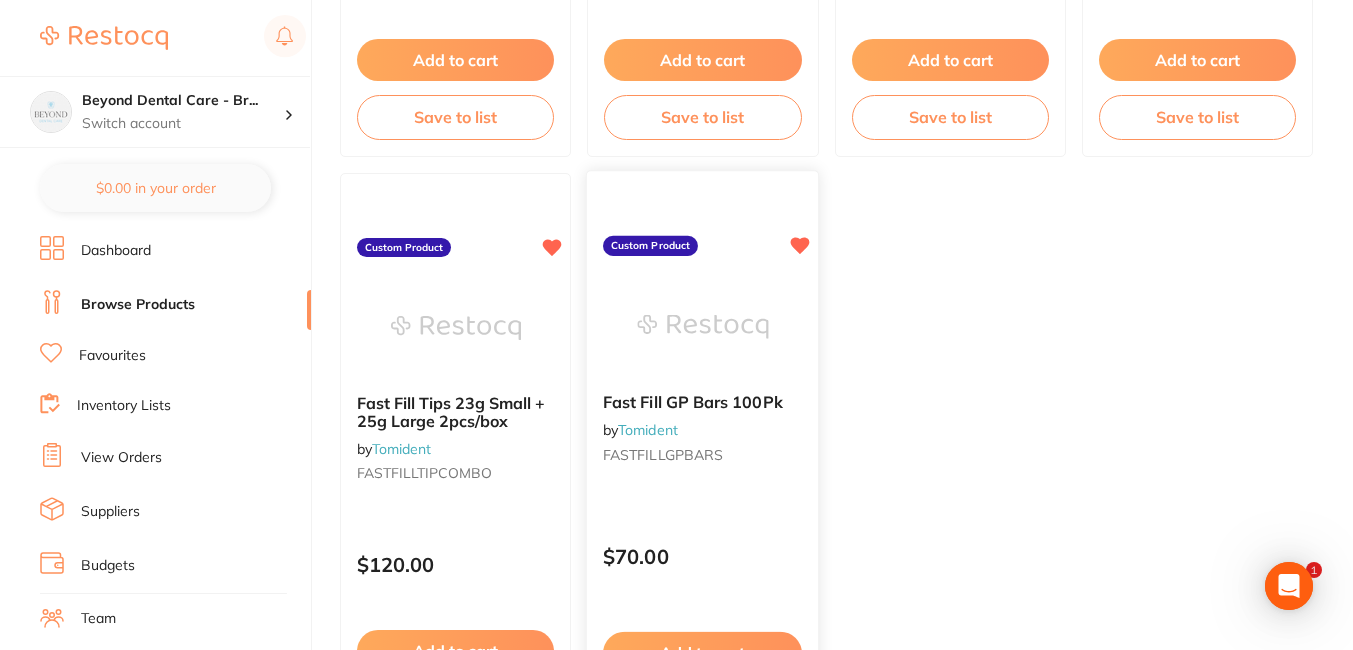 click on "Fast Fill GP Bars 100Pk   by  [PERSON_NAME]" at bounding box center [703, 432] 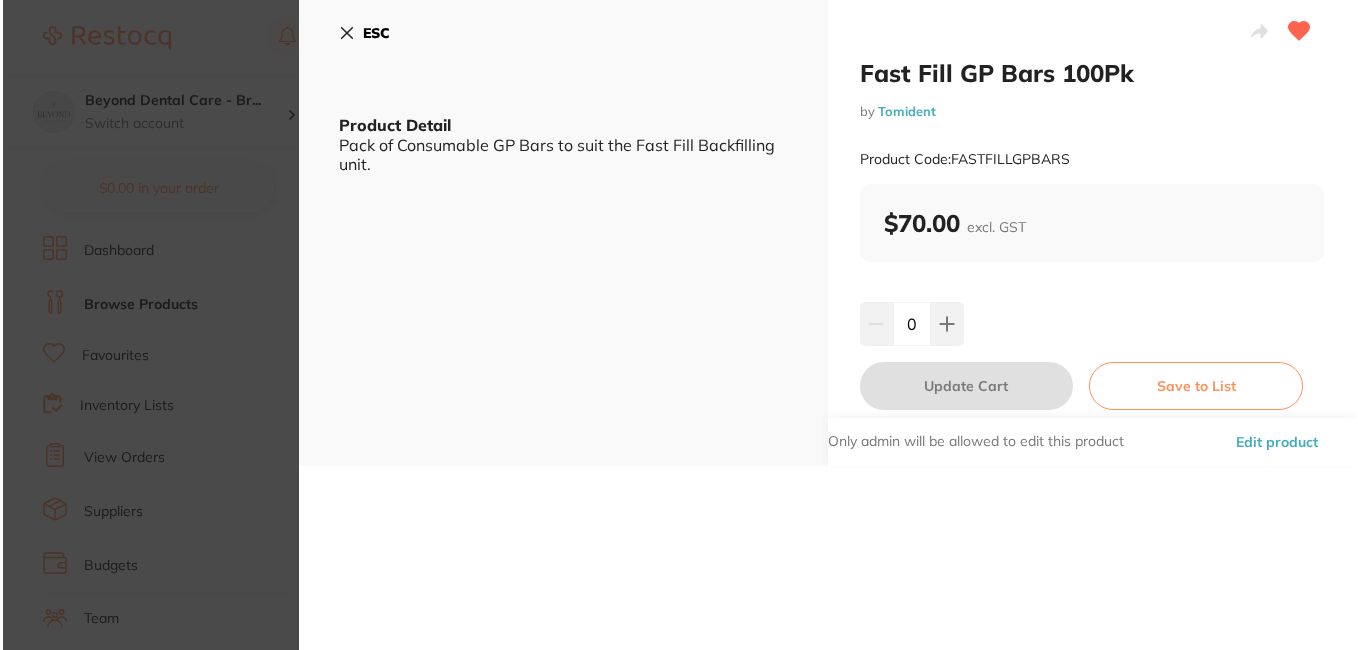 scroll, scrollTop: 0, scrollLeft: 0, axis: both 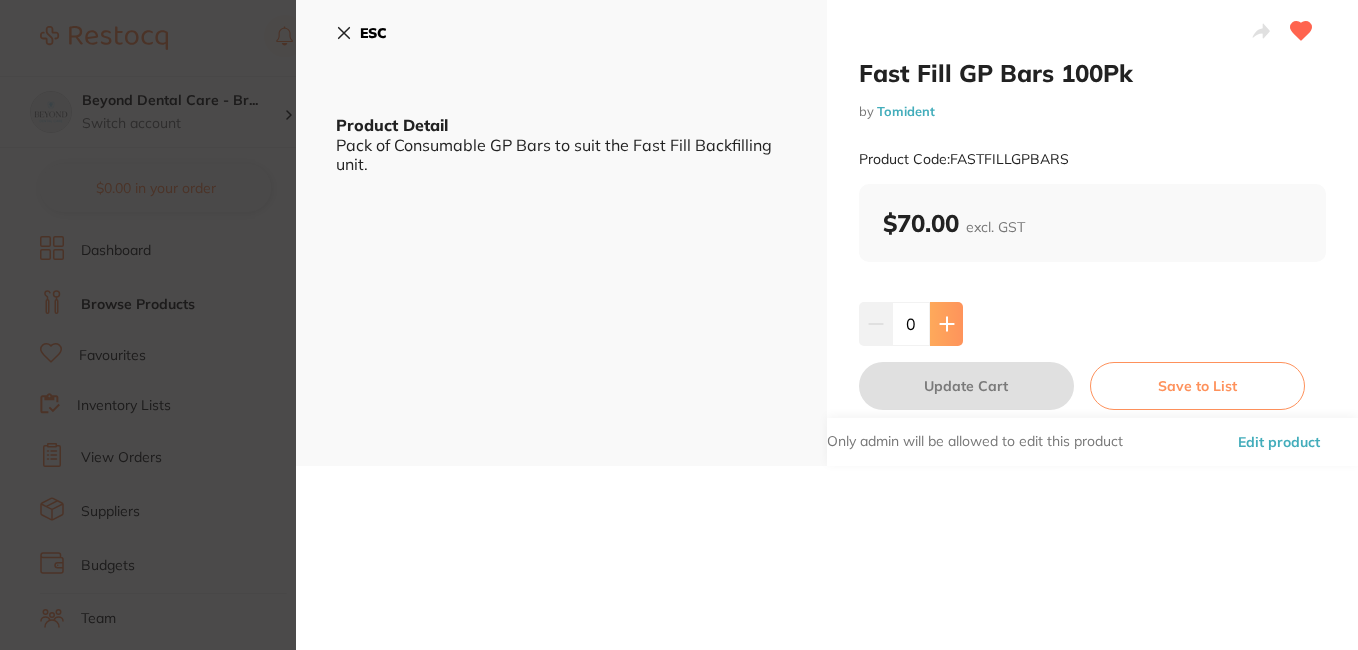 click 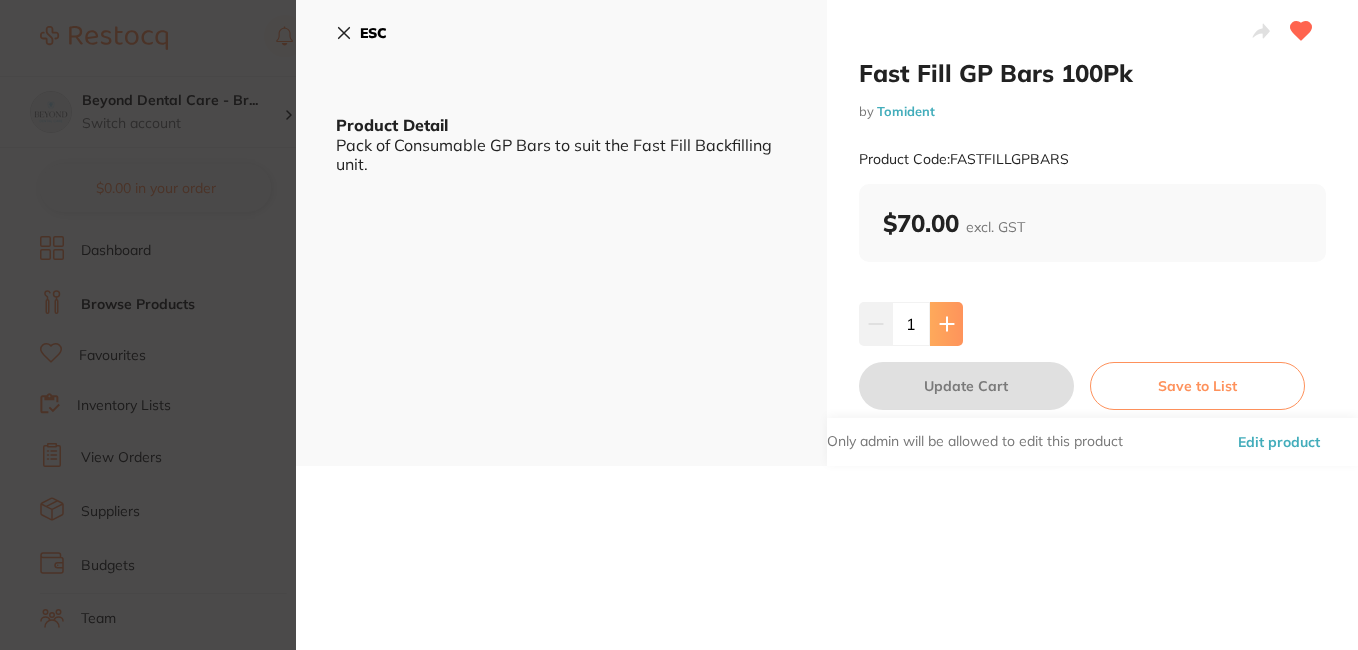 scroll, scrollTop: 0, scrollLeft: 0, axis: both 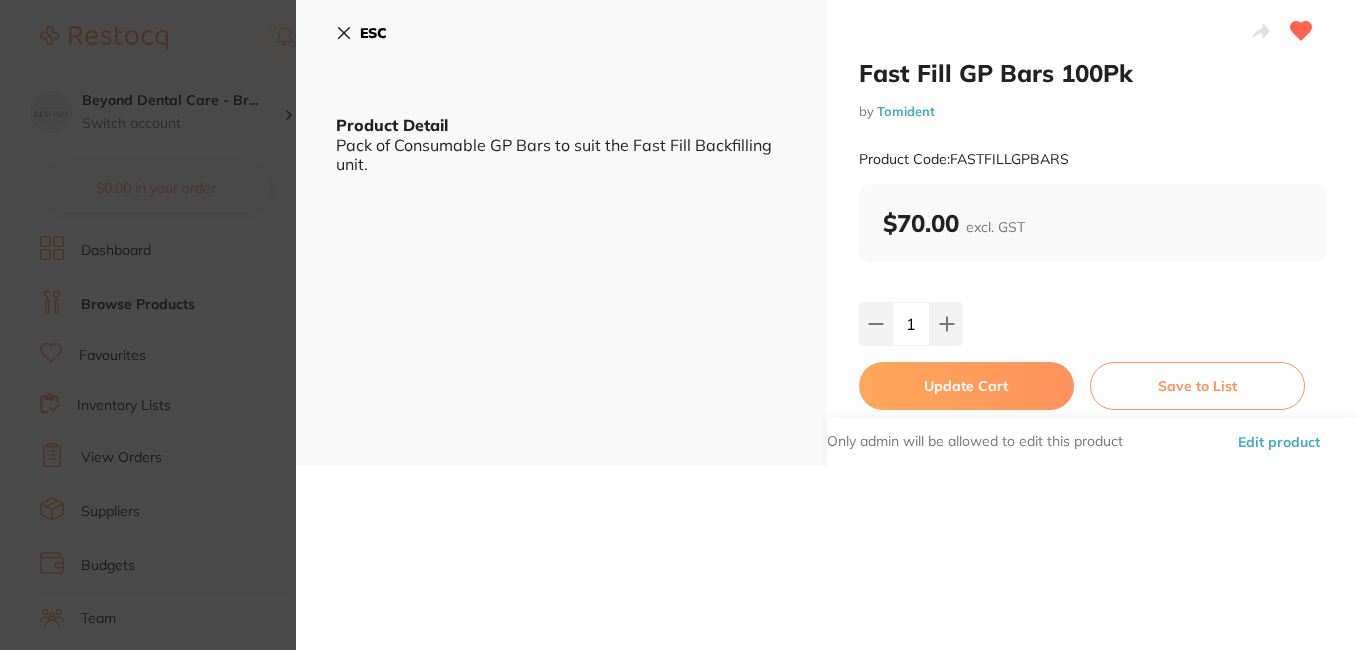 click on "Update Cart" at bounding box center [966, 386] 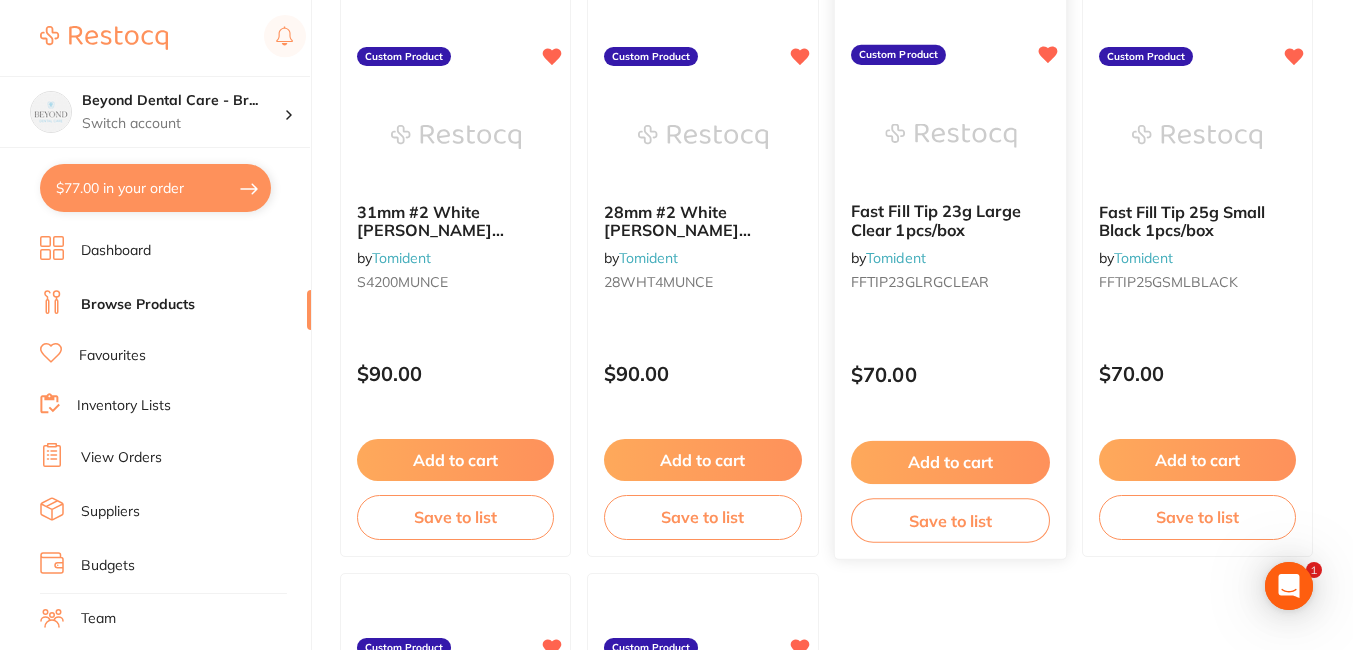 scroll, scrollTop: 200, scrollLeft: 0, axis: vertical 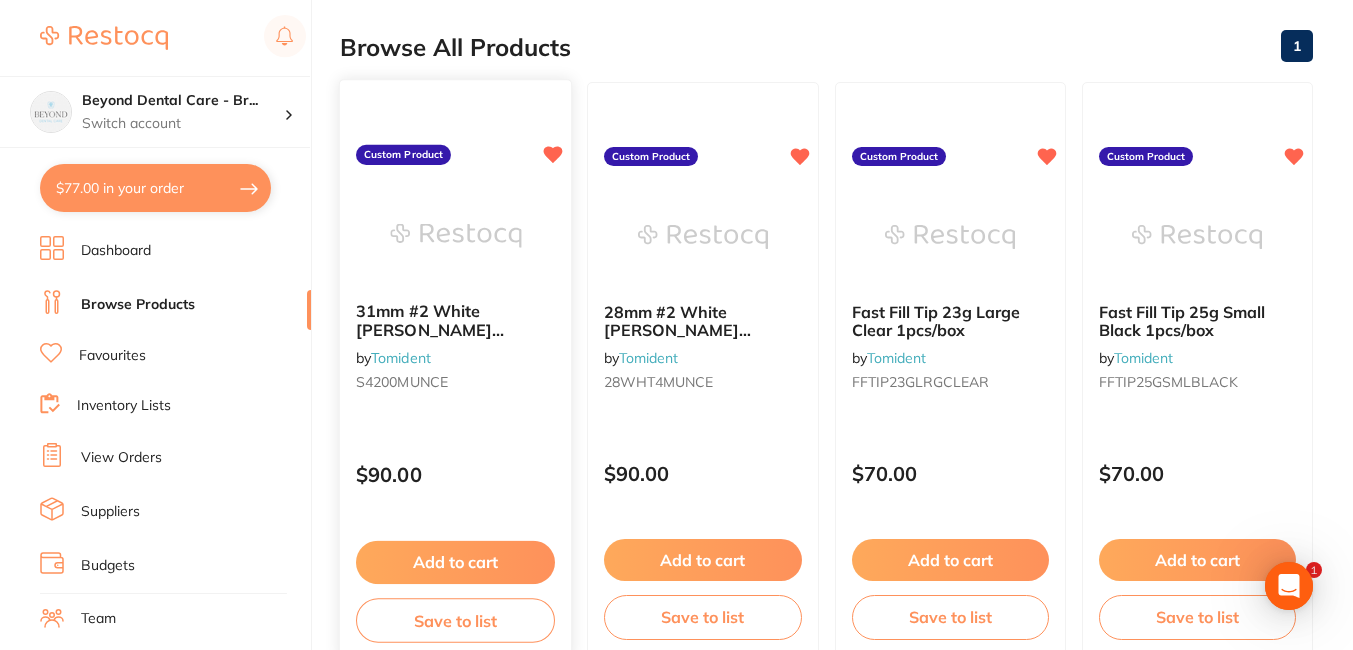 click on "31mm #2 White [PERSON_NAME] Discovery Bur Shallow Trougher 4 / Pack   by  Tomident S4200MUNCE" at bounding box center (456, 350) 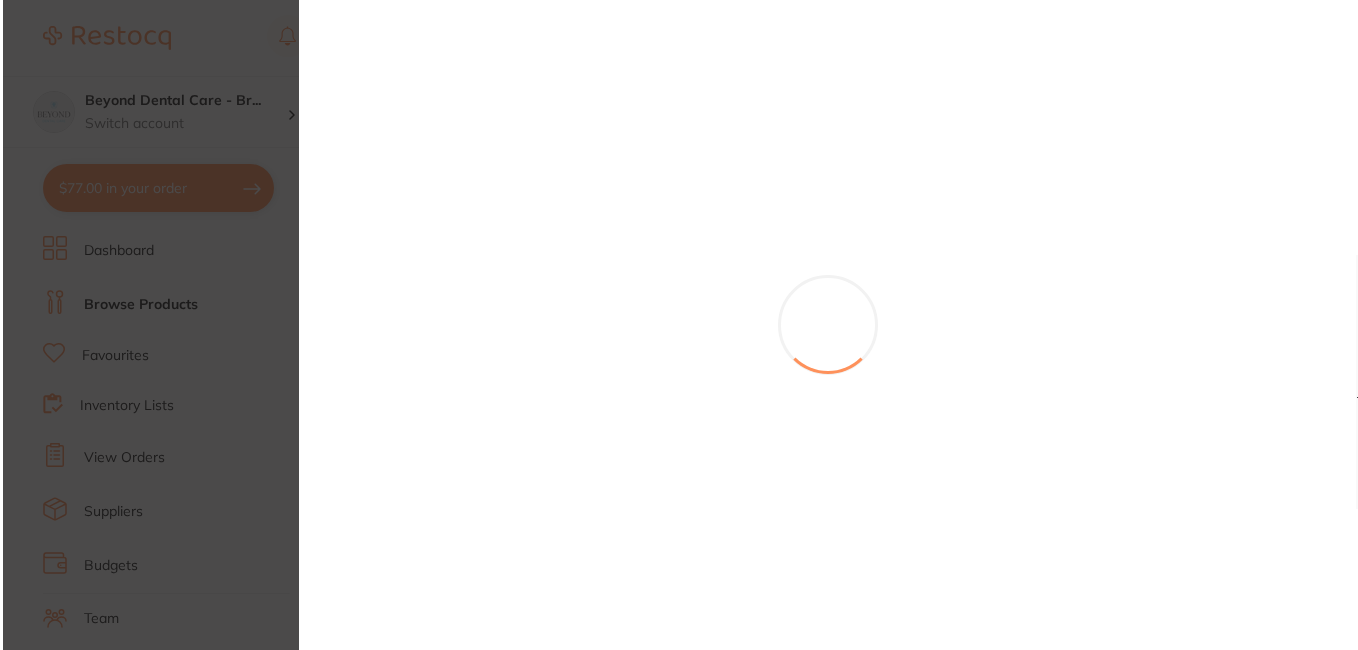scroll, scrollTop: 0, scrollLeft: 0, axis: both 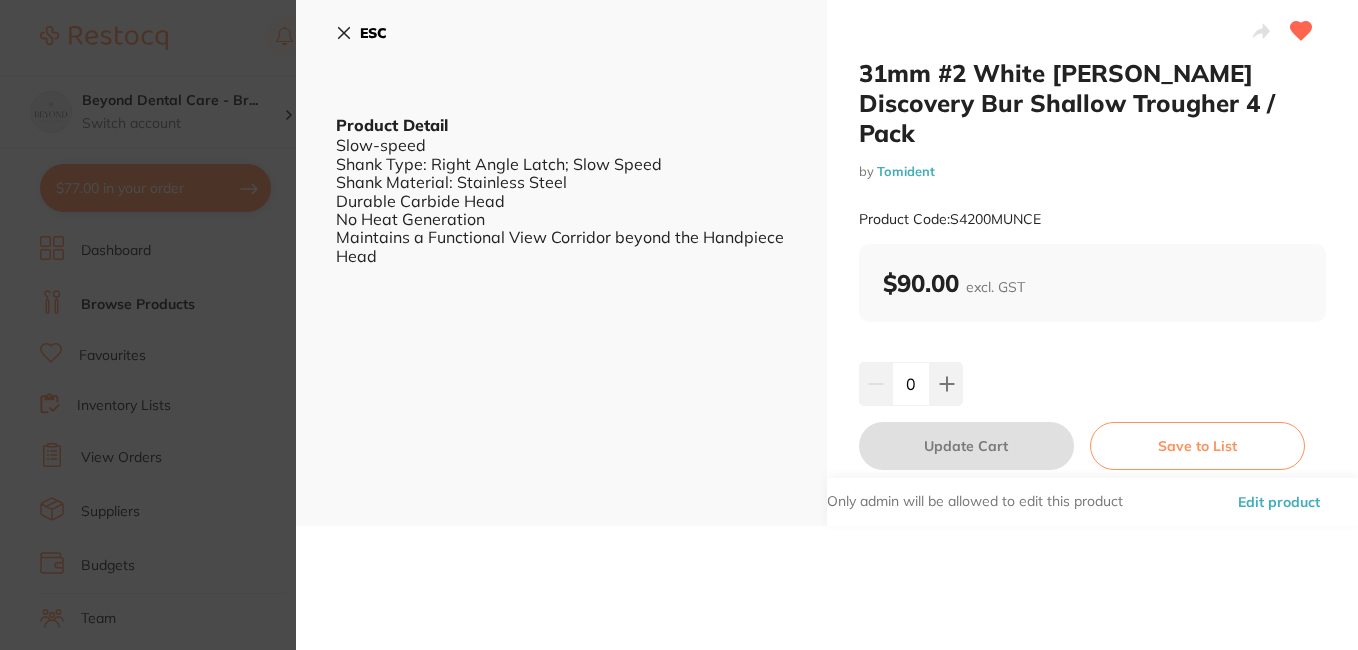 click on "ESC Product Detail Slow-speed Shank Type: Right Angle Latch; Slow Speed Shank Material: Stainless Steel Durable Carbide Head No Heat Generation Maintains a Functional View Corridor beyond the Handpiece Head" at bounding box center (561, 263) 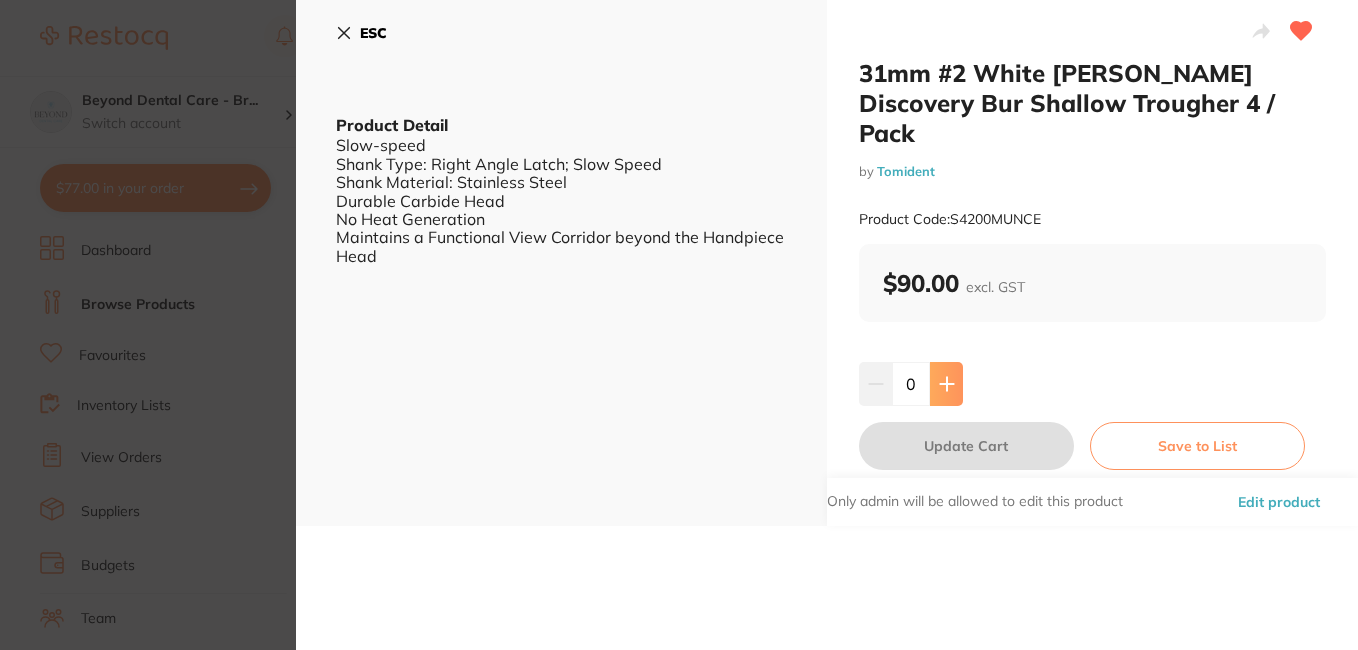 click 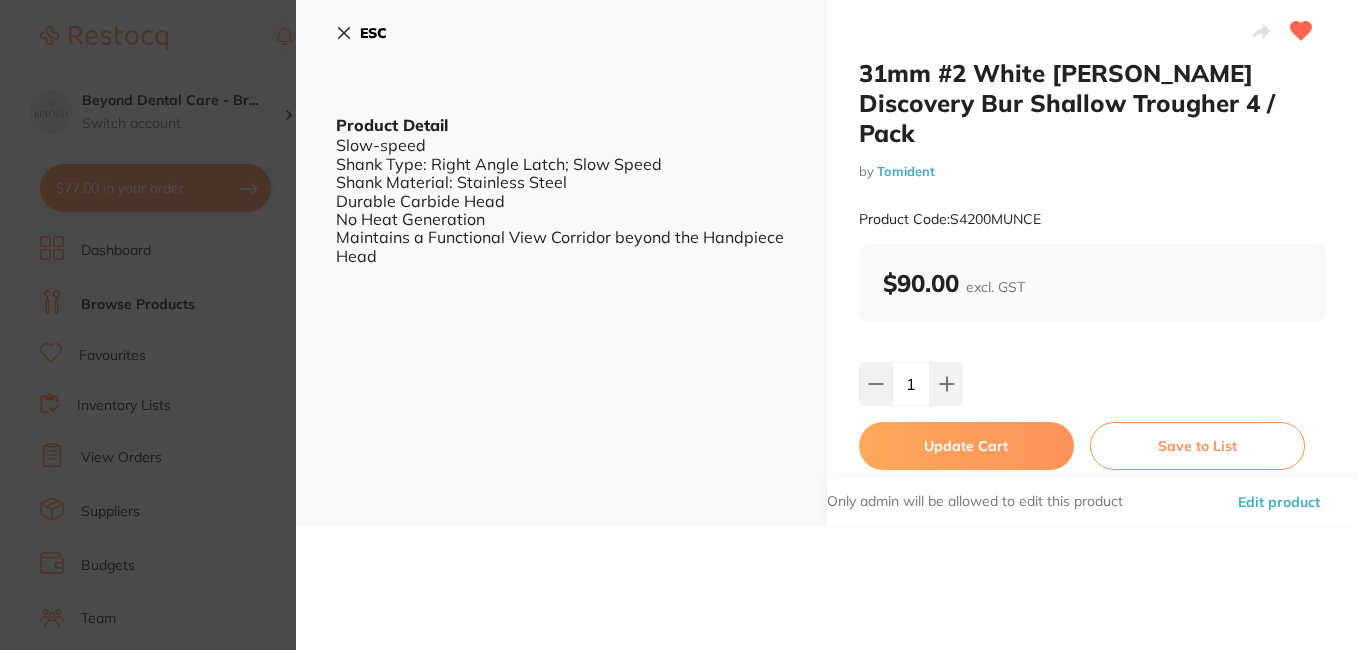 click on "Update Cart" at bounding box center [966, 446] 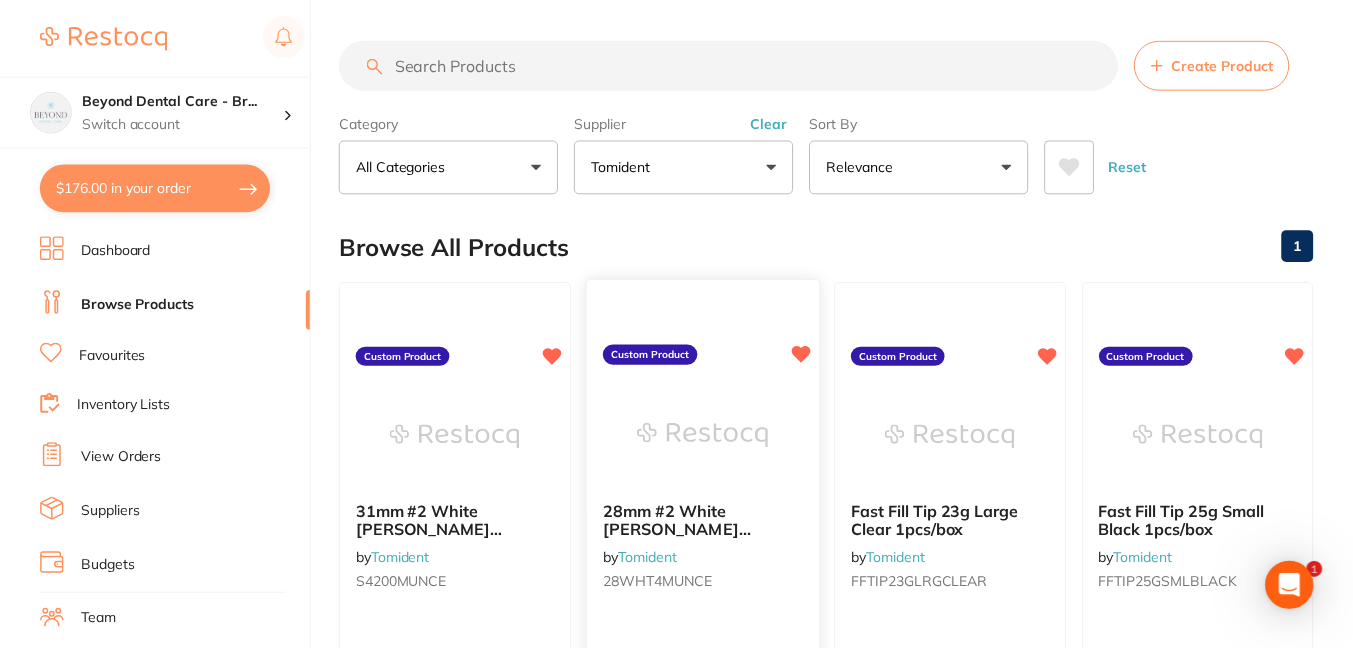 scroll, scrollTop: 200, scrollLeft: 0, axis: vertical 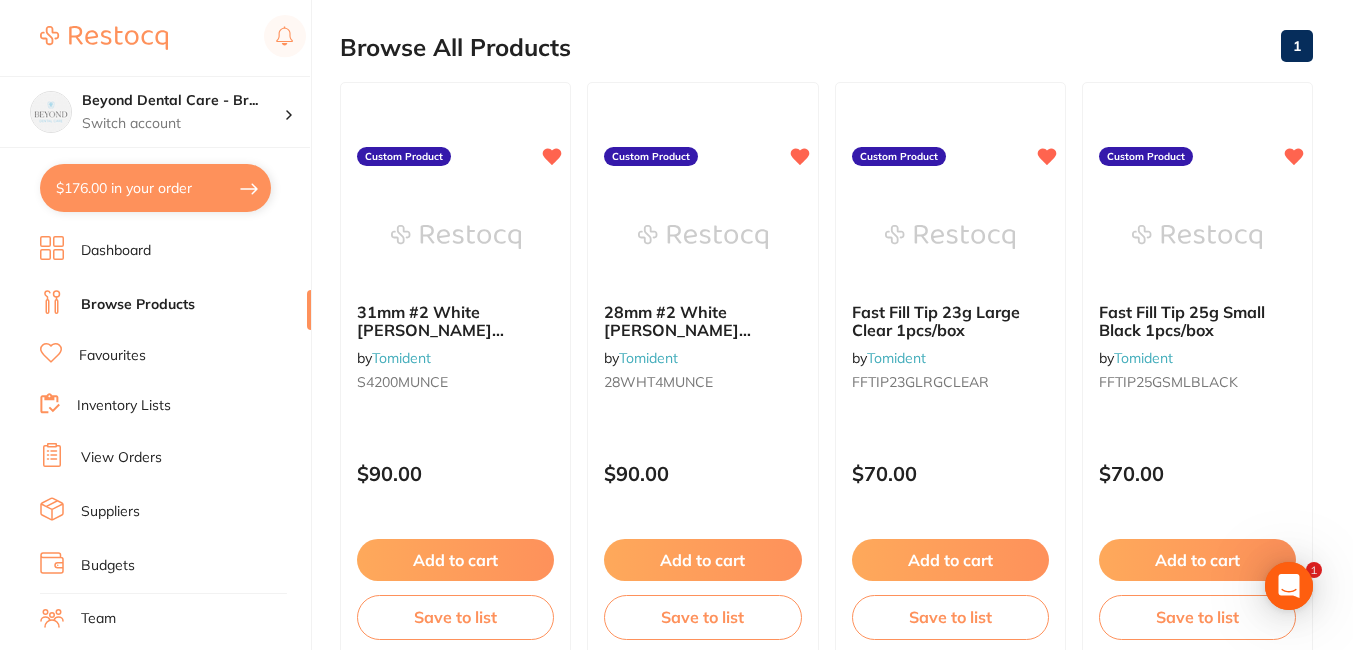 click on "$176.00   in your order" at bounding box center (155, 188) 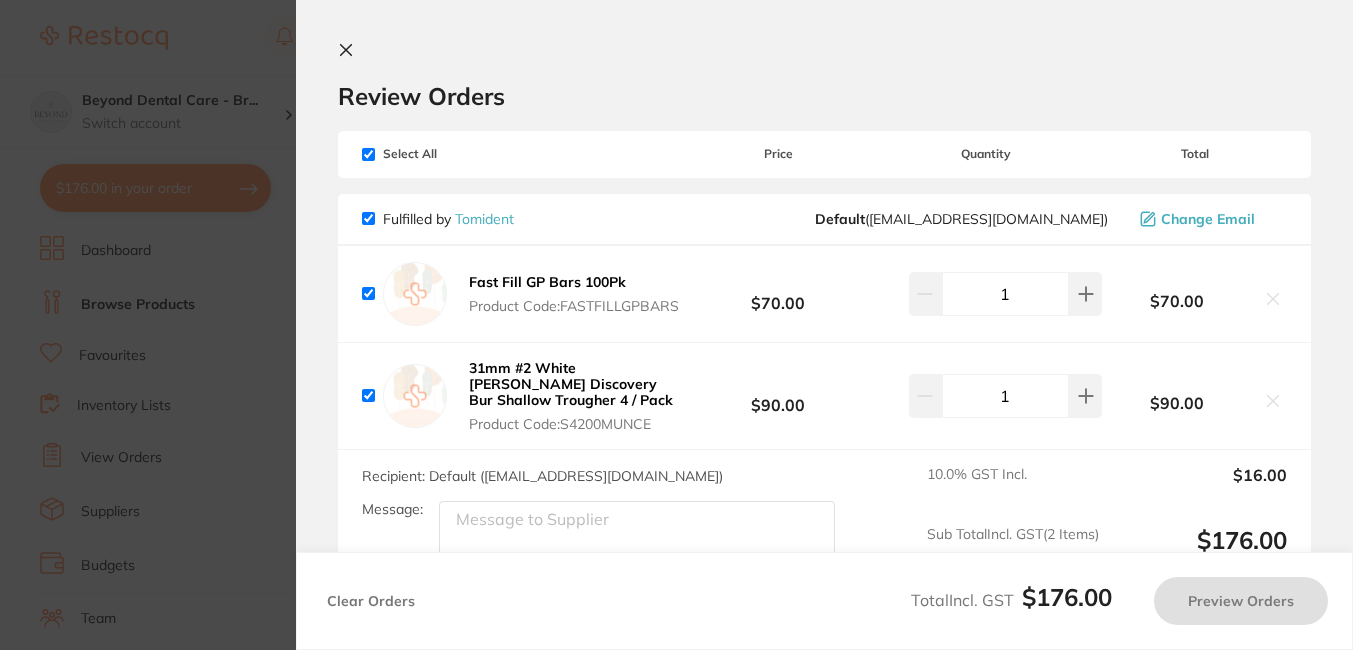 checkbox on "true" 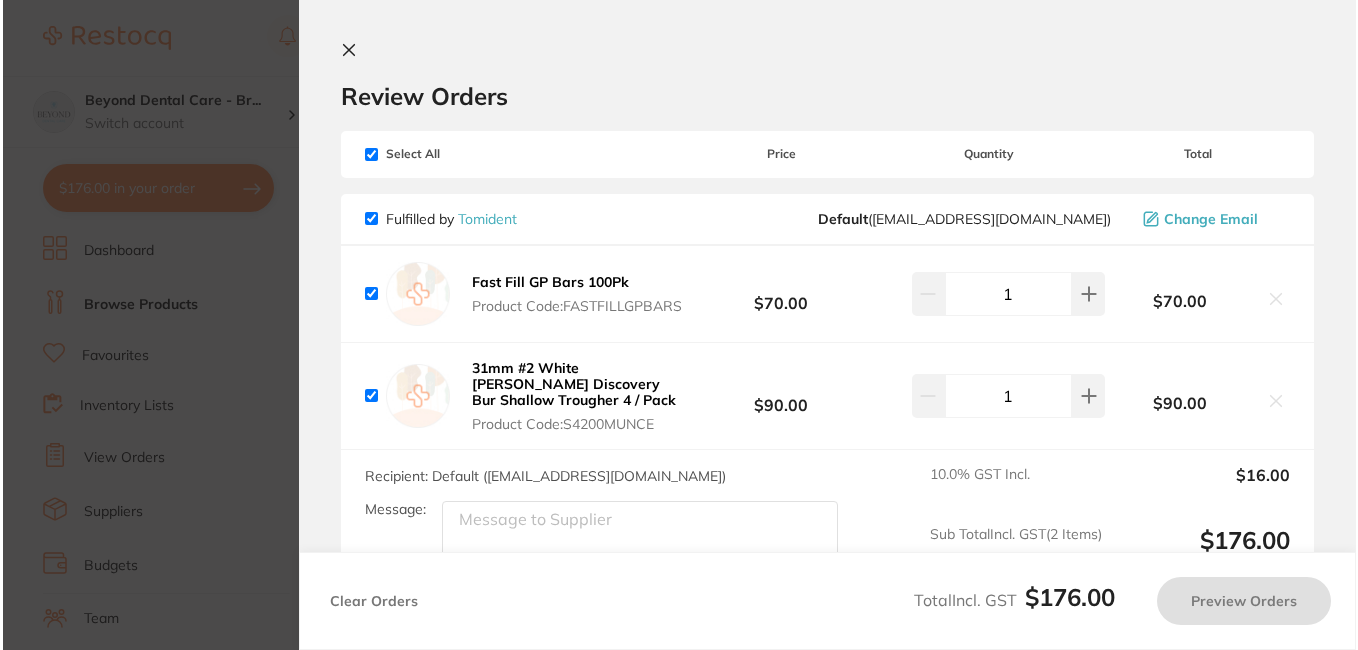 scroll, scrollTop: 0, scrollLeft: 0, axis: both 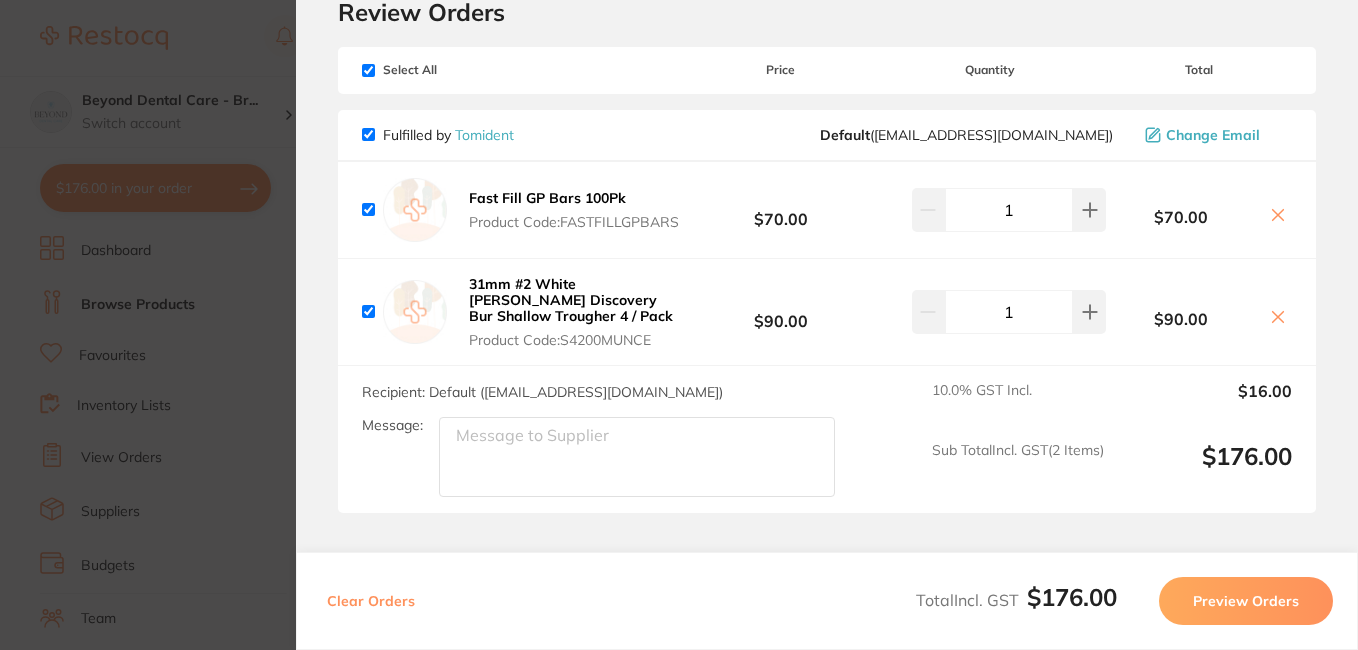click on "Product Code:  FASTFILLGPBARS" at bounding box center [574, 222] 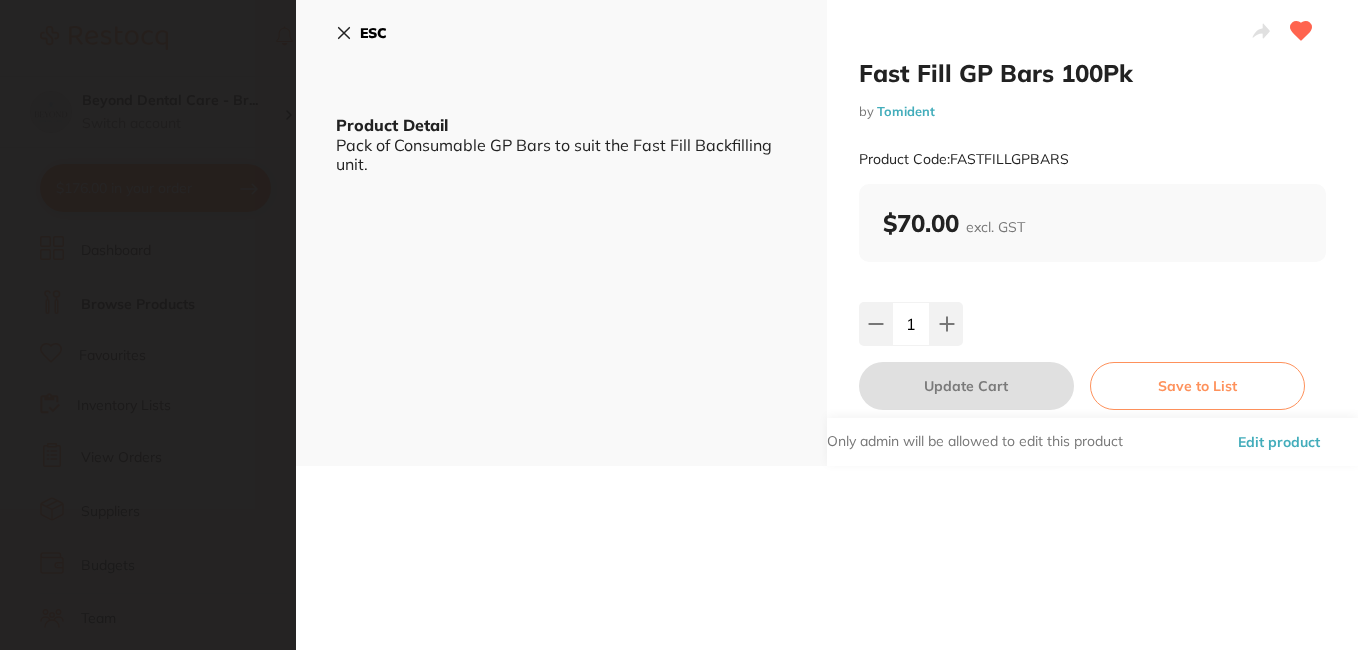 scroll, scrollTop: 0, scrollLeft: 0, axis: both 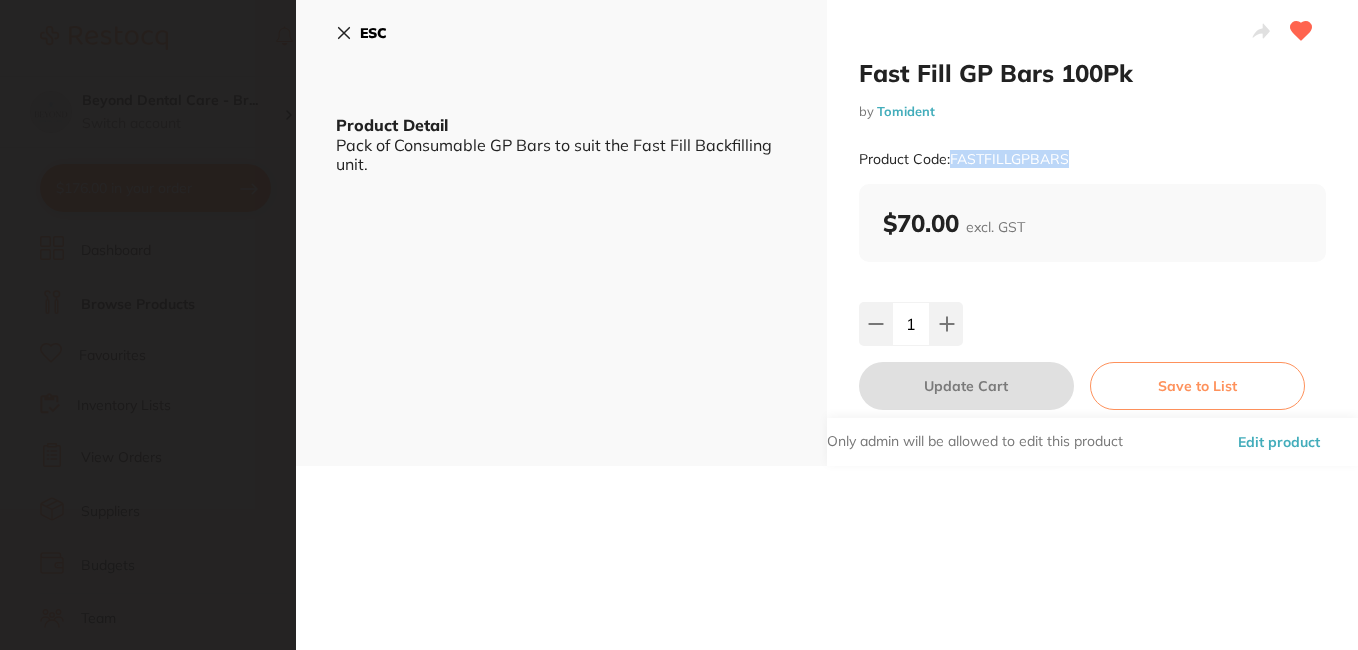 drag, startPoint x: 1069, startPoint y: 154, endPoint x: 949, endPoint y: 157, distance: 120.03749 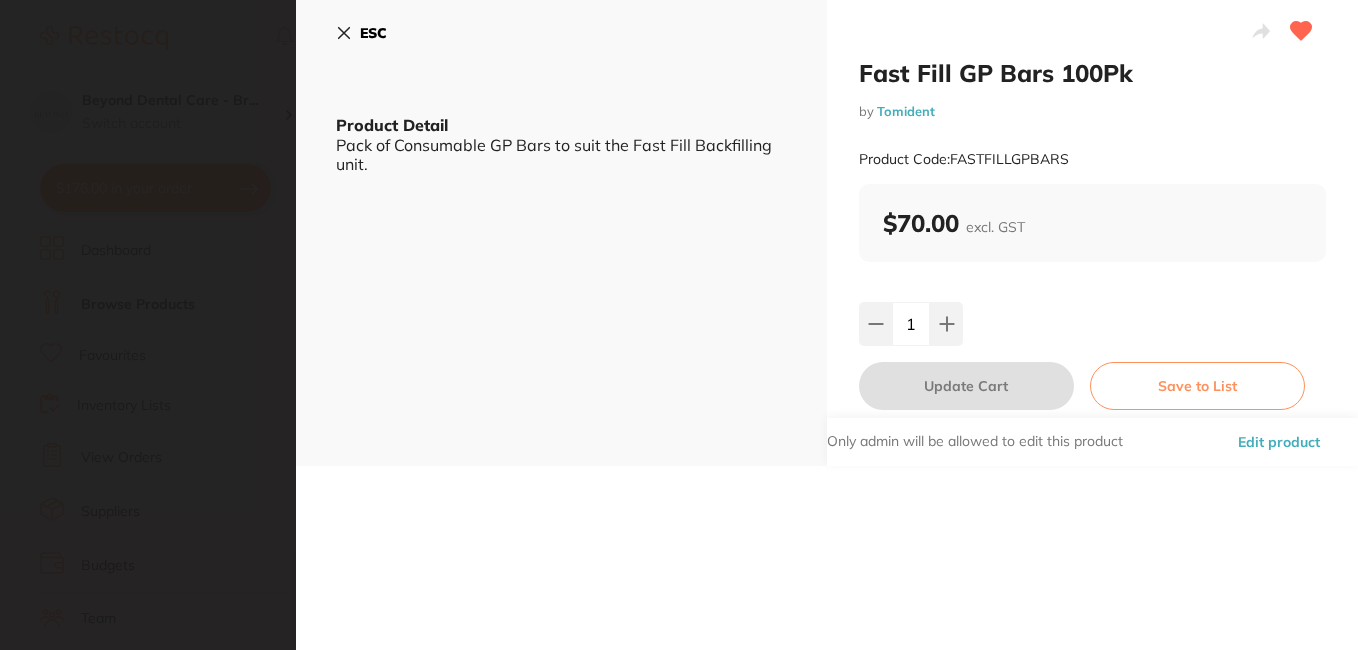 click on "ESC Product Detail Pack of Consumable GP Bars to suit the Fast Fill Backfilling unit." at bounding box center (561, 233) 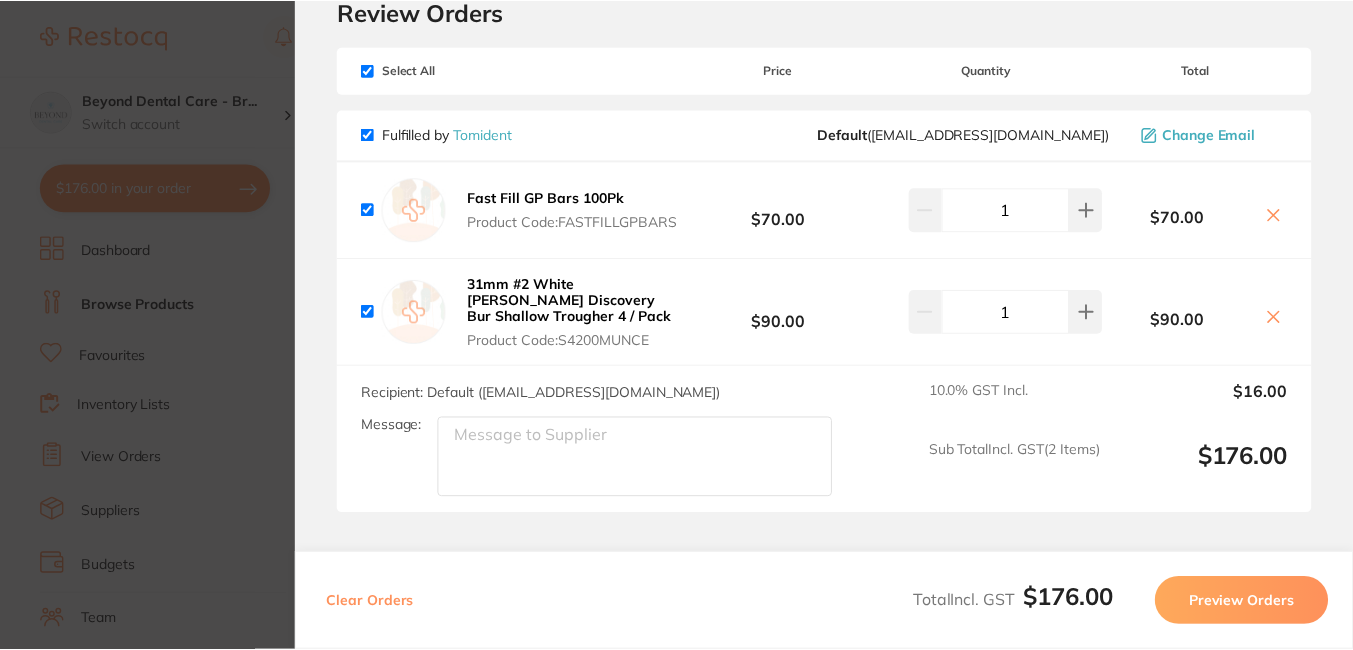 scroll, scrollTop: 200, scrollLeft: 0, axis: vertical 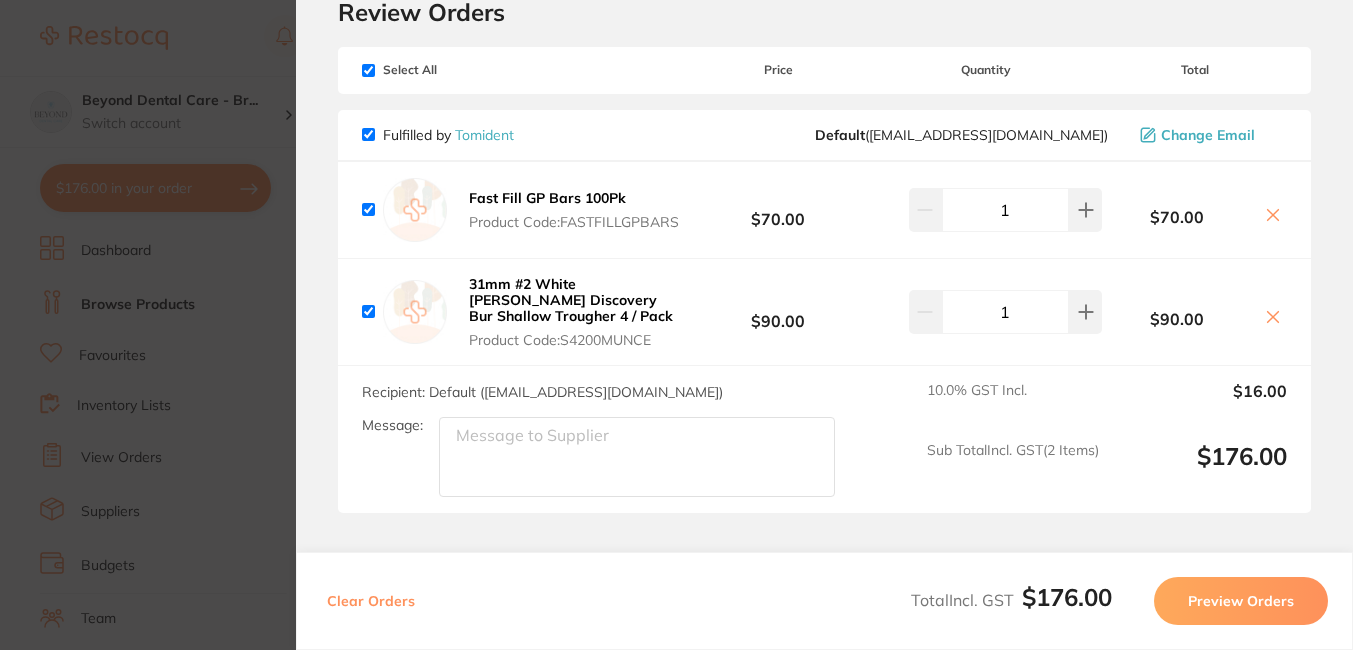 click on "$70.00" at bounding box center (778, 209) 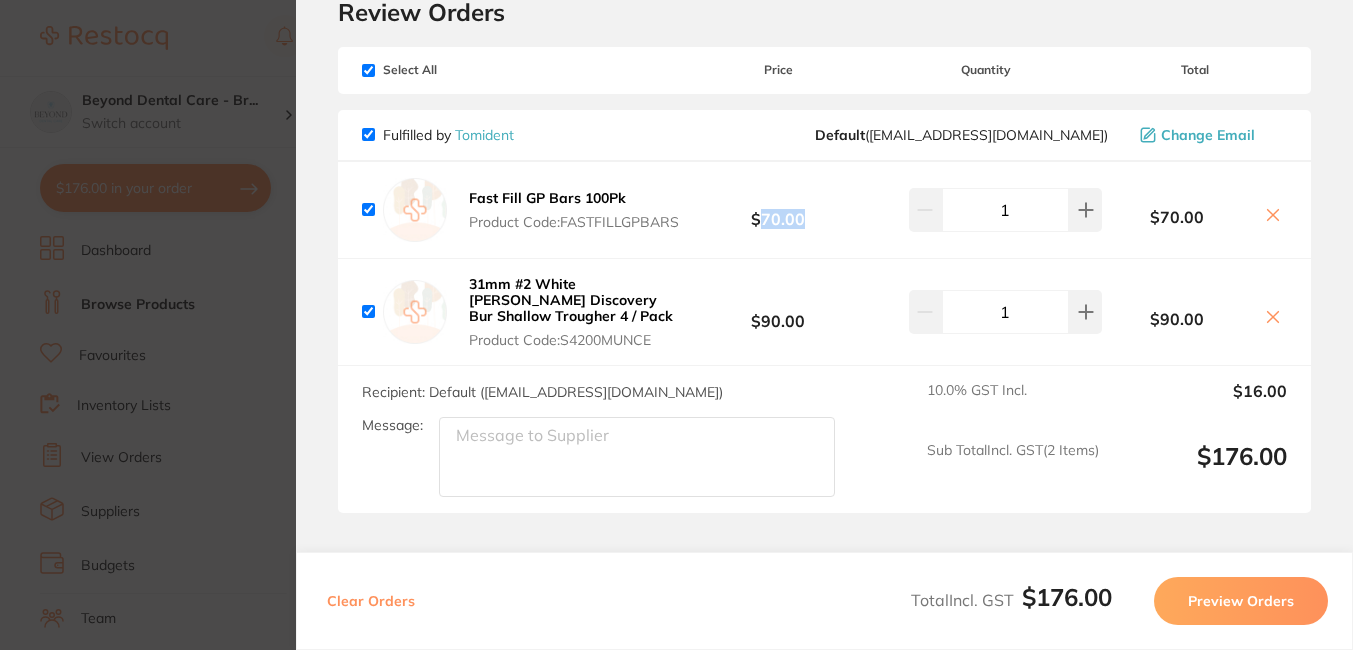 click on "$70.00" at bounding box center [778, 209] 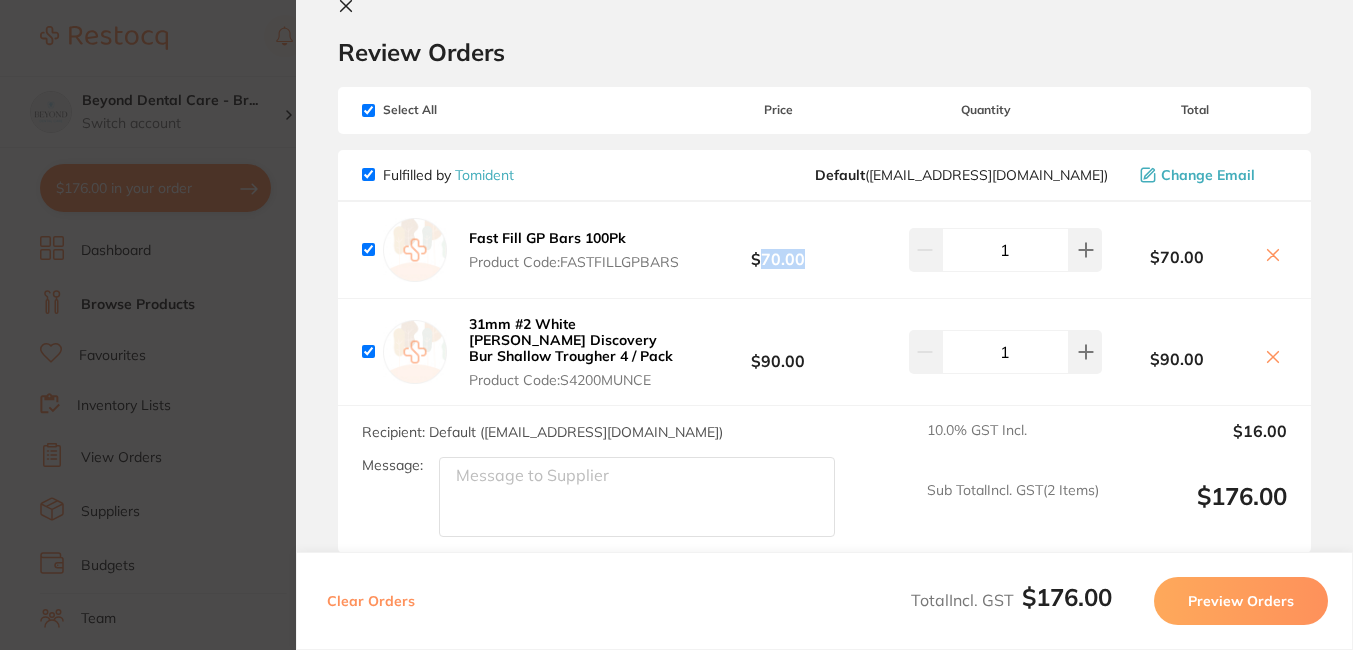 scroll, scrollTop: 0, scrollLeft: 0, axis: both 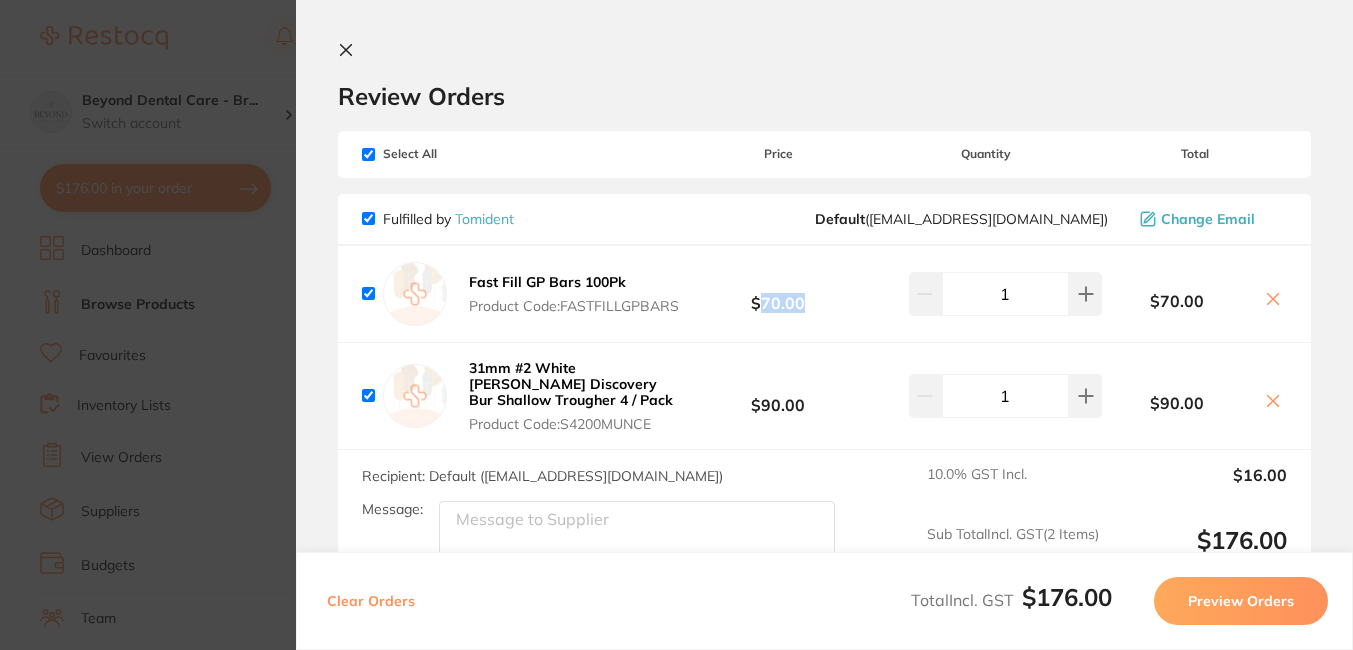 click on "$70.00" at bounding box center (778, 293) 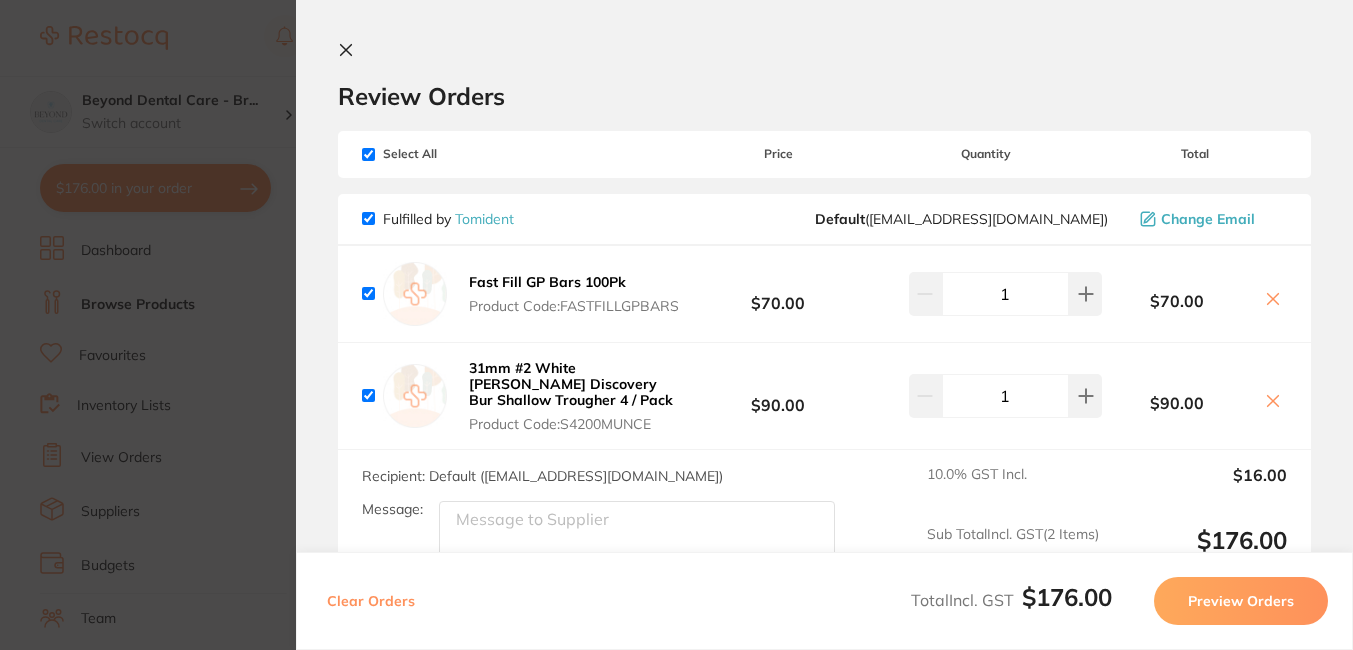 click on "Preview Orders" at bounding box center [1241, 601] 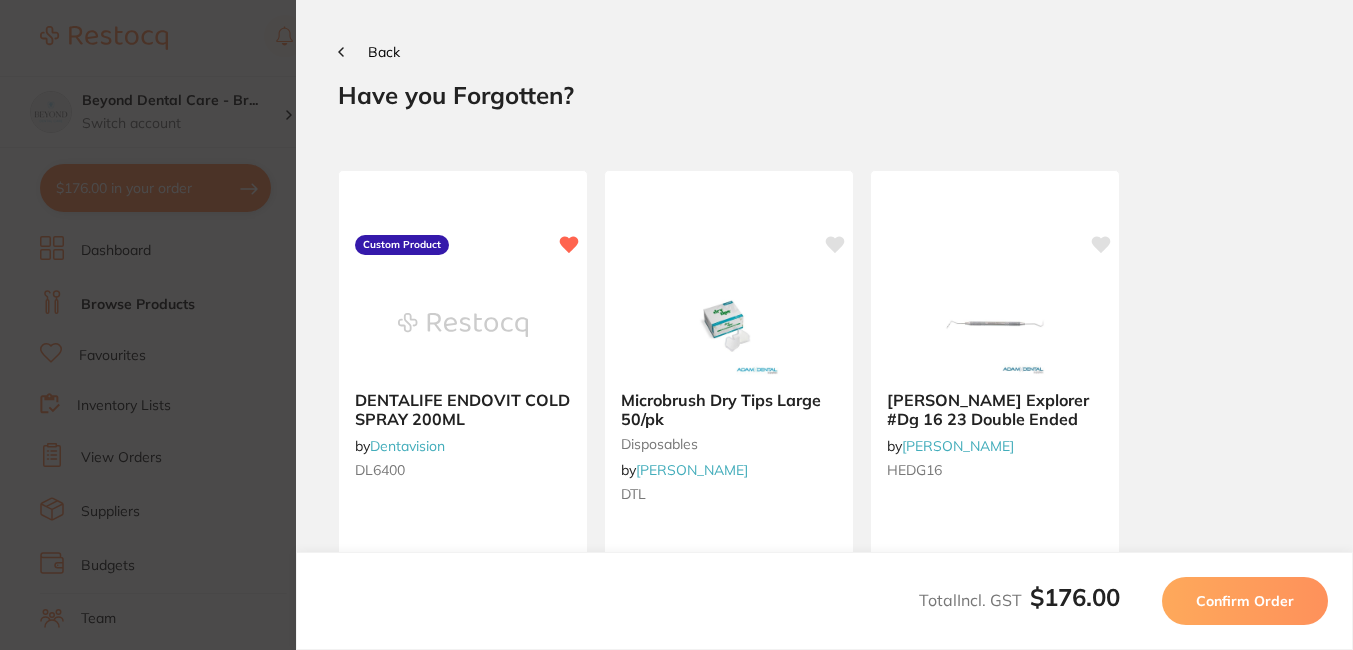 scroll, scrollTop: 0, scrollLeft: 0, axis: both 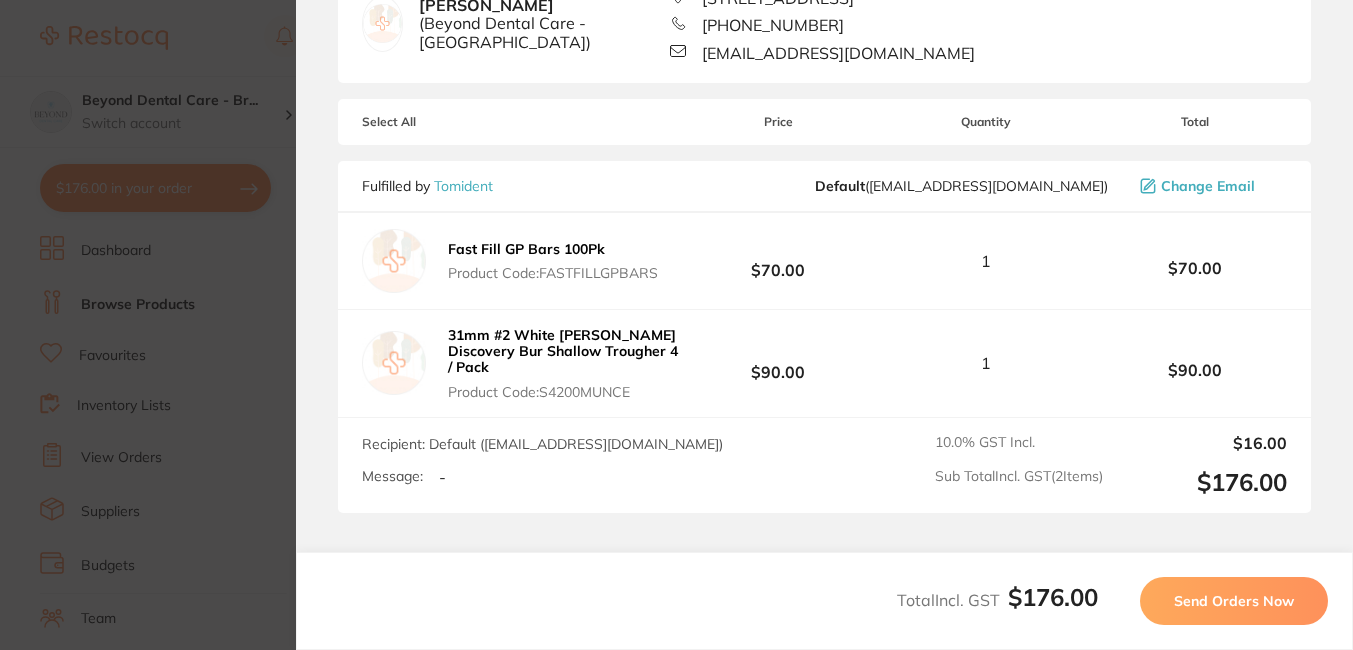 click on "Send Orders Now" at bounding box center [1234, 601] 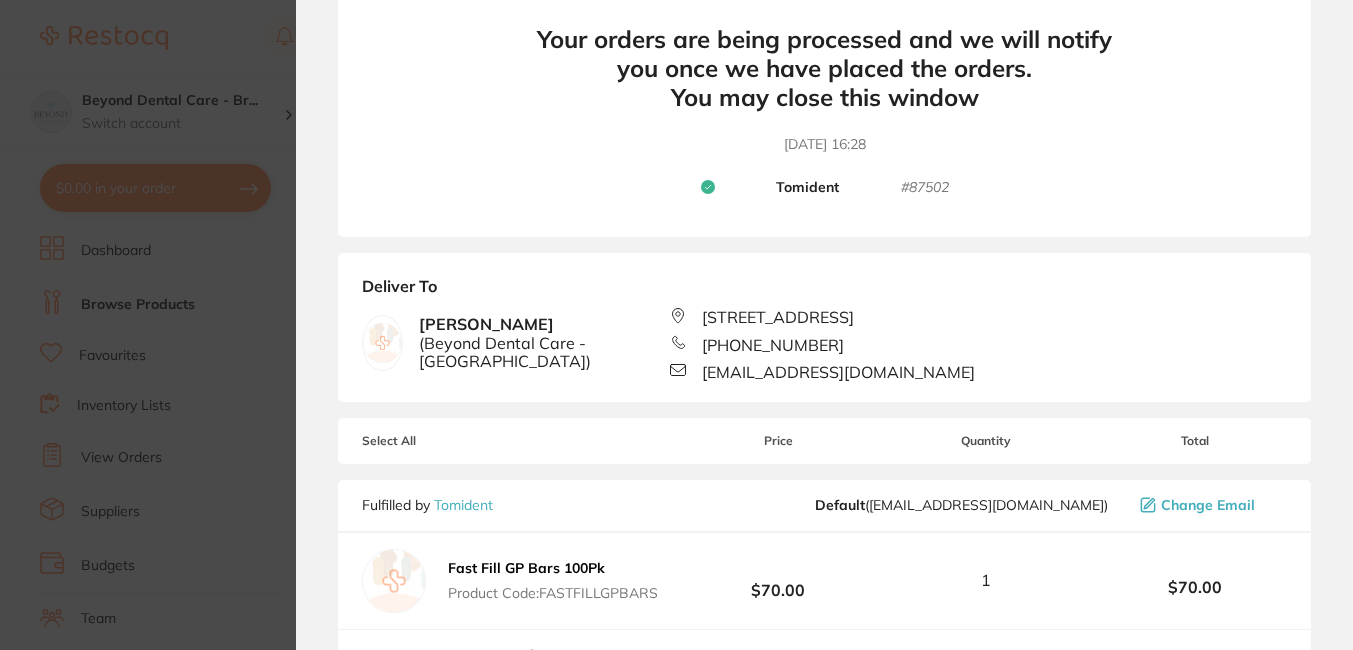 scroll, scrollTop: 0, scrollLeft: 0, axis: both 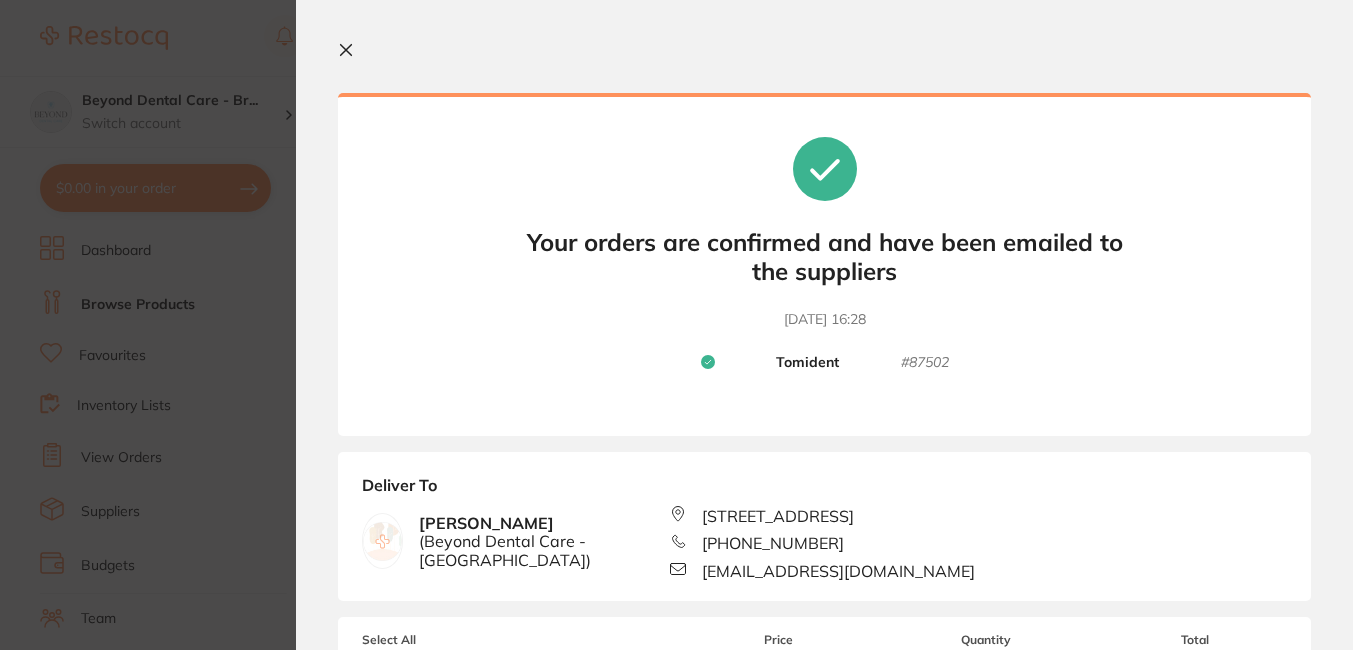 click 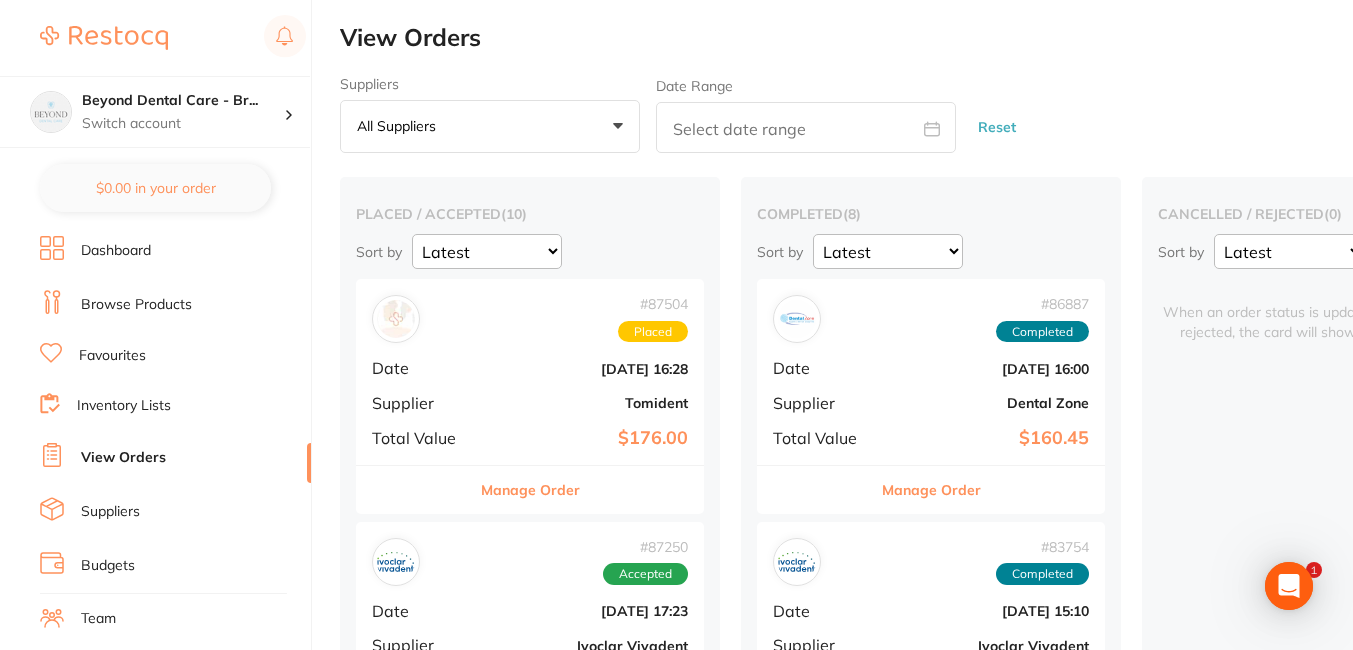 scroll, scrollTop: 0, scrollLeft: 0, axis: both 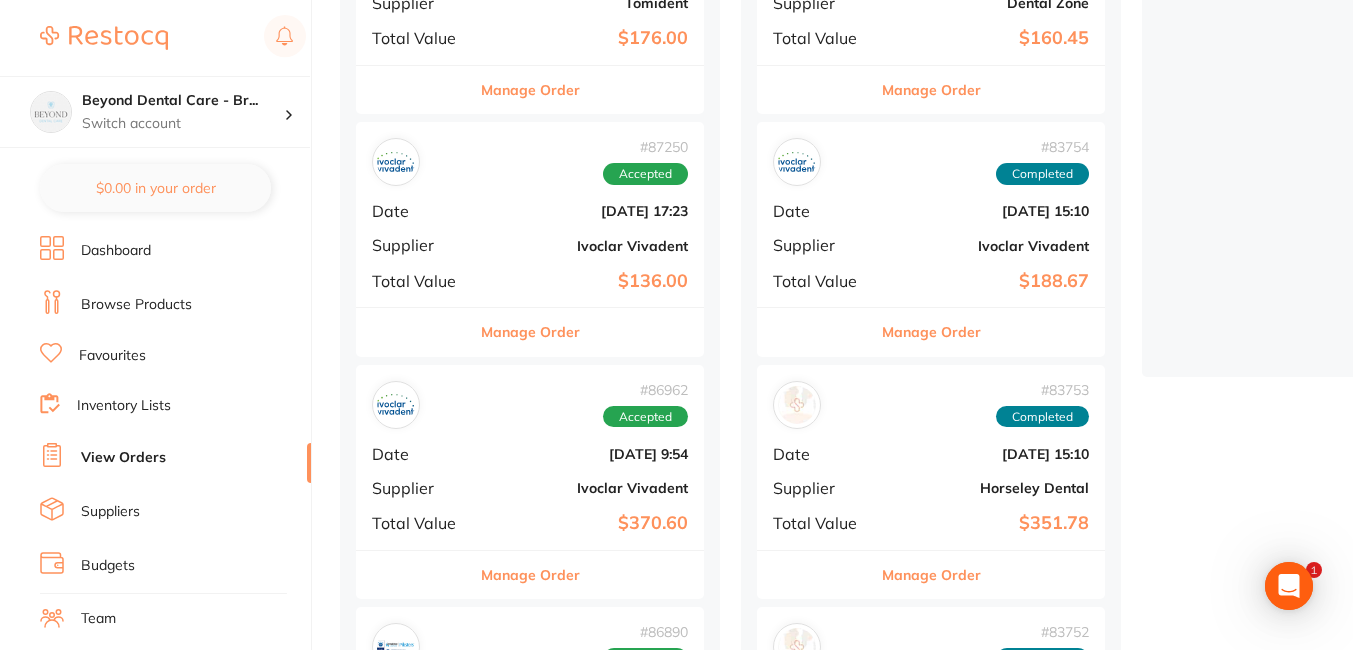 click on "$136.00" at bounding box center (588, 281) 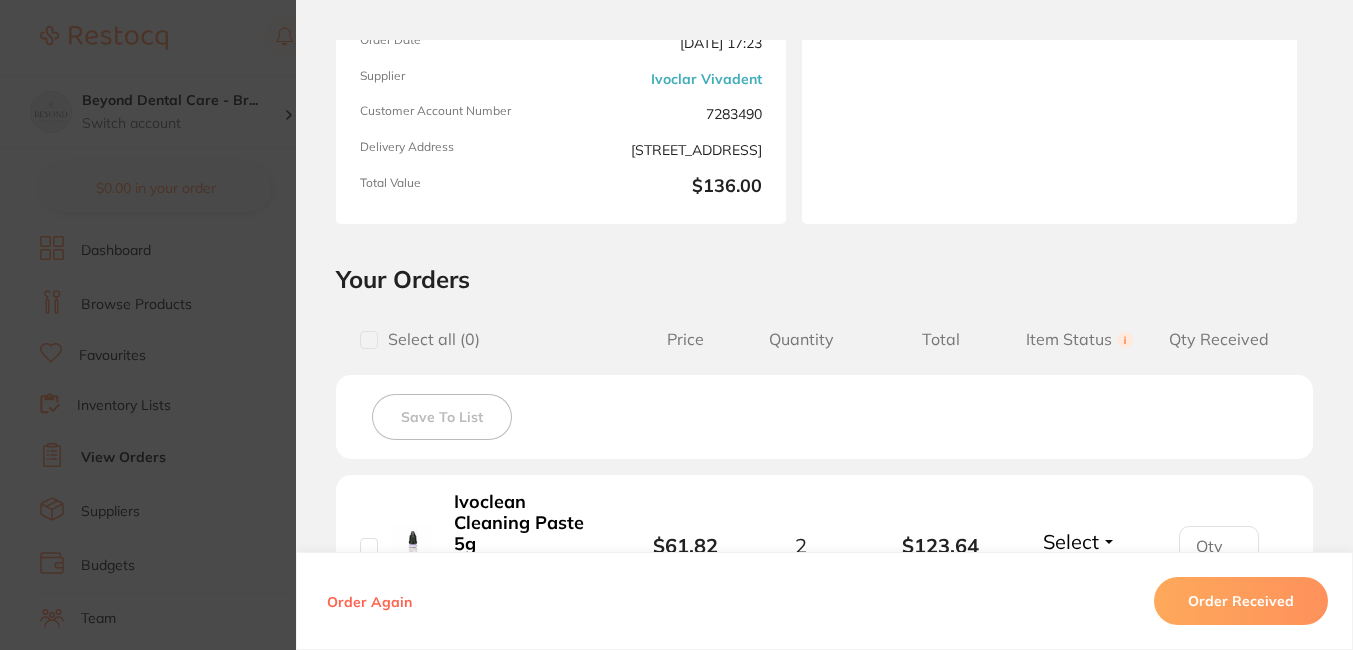 scroll, scrollTop: 400, scrollLeft: 0, axis: vertical 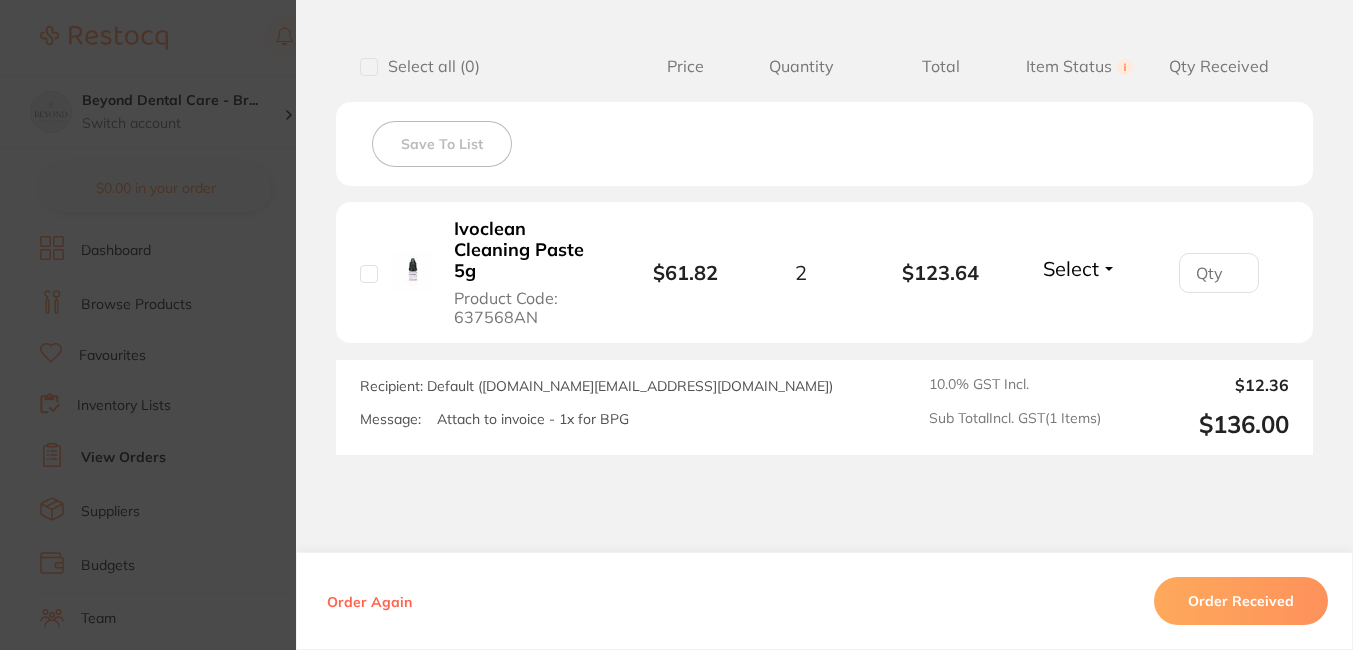 click on "Order Received" at bounding box center (1241, 601) 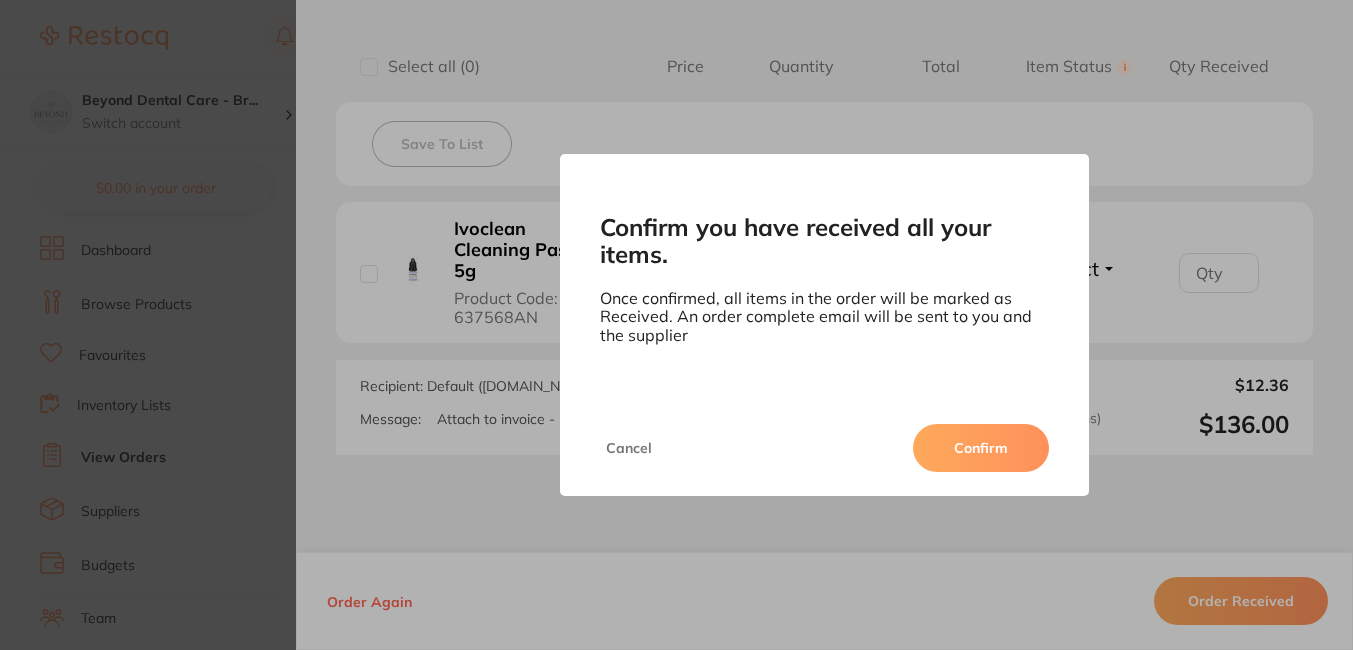 click on "Confirm you have received all your items. Once confirmed, all items in the order will be marked as Received. An order complete email will be sent to you and the supplier Cancel Confirm" at bounding box center (824, 325) 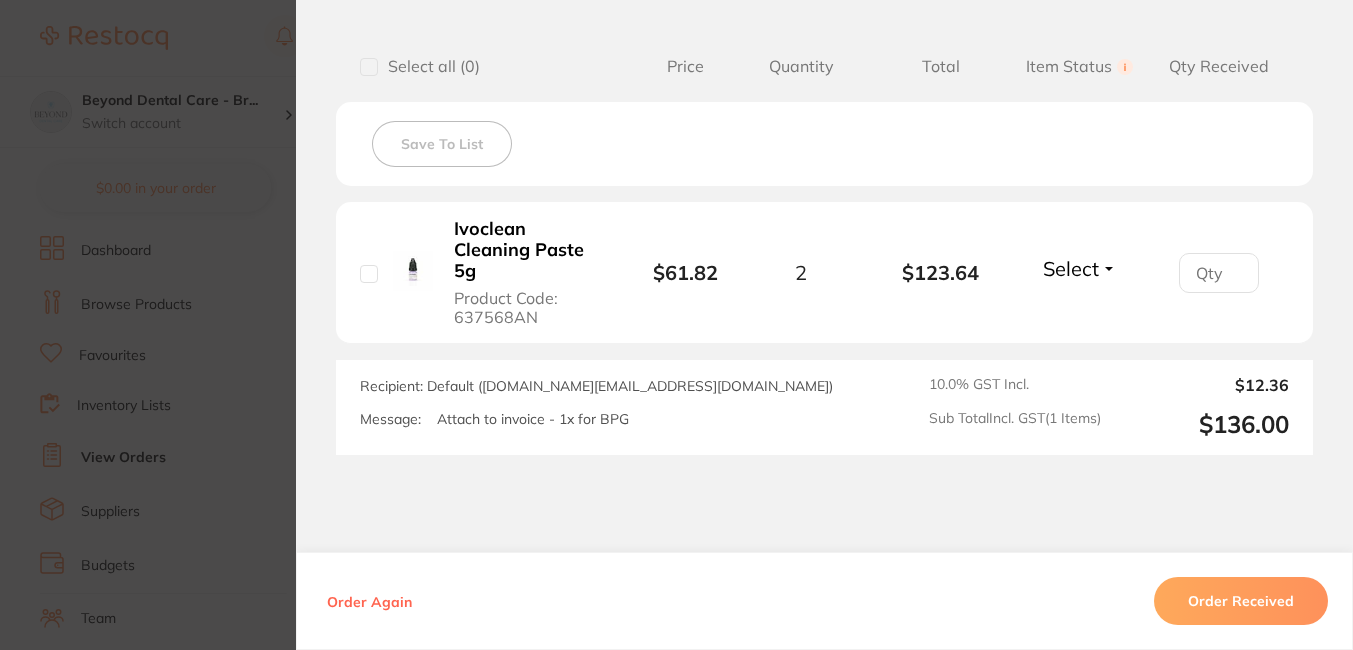 click on "Order Received" at bounding box center [1241, 601] 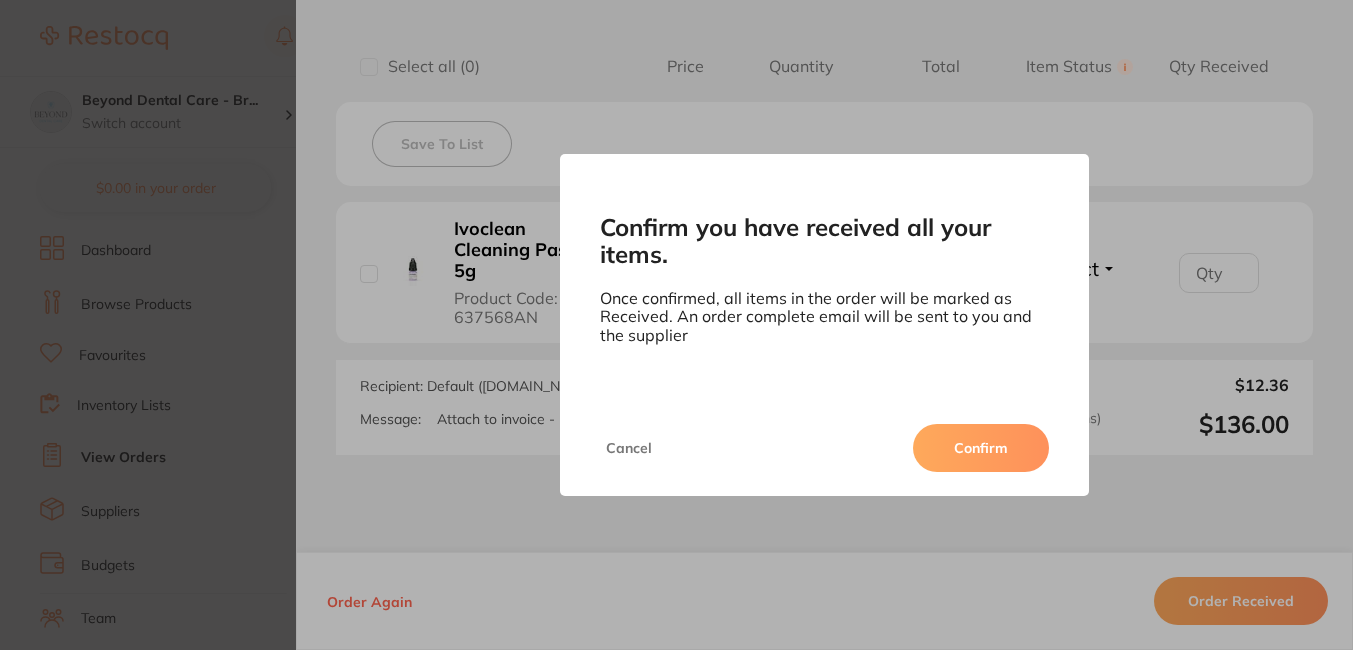 click on "Confirm" at bounding box center (981, 448) 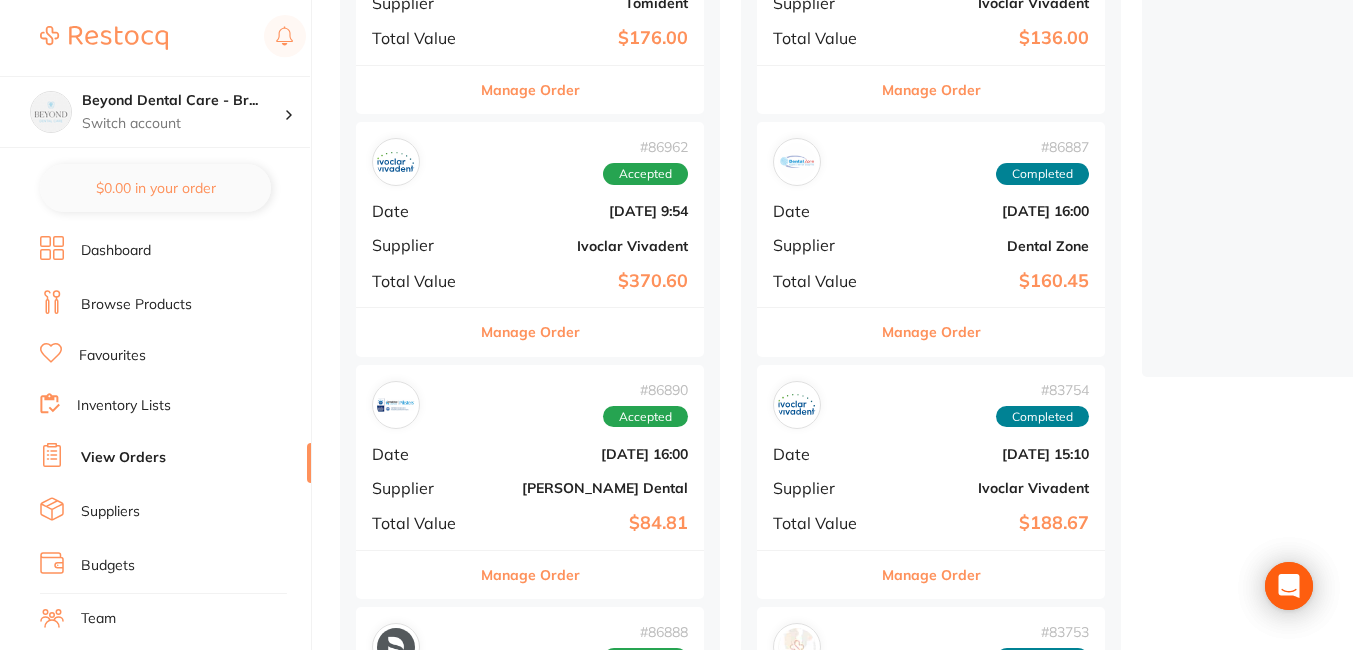 click on "Ivoclar Vivadent" at bounding box center [588, 246] 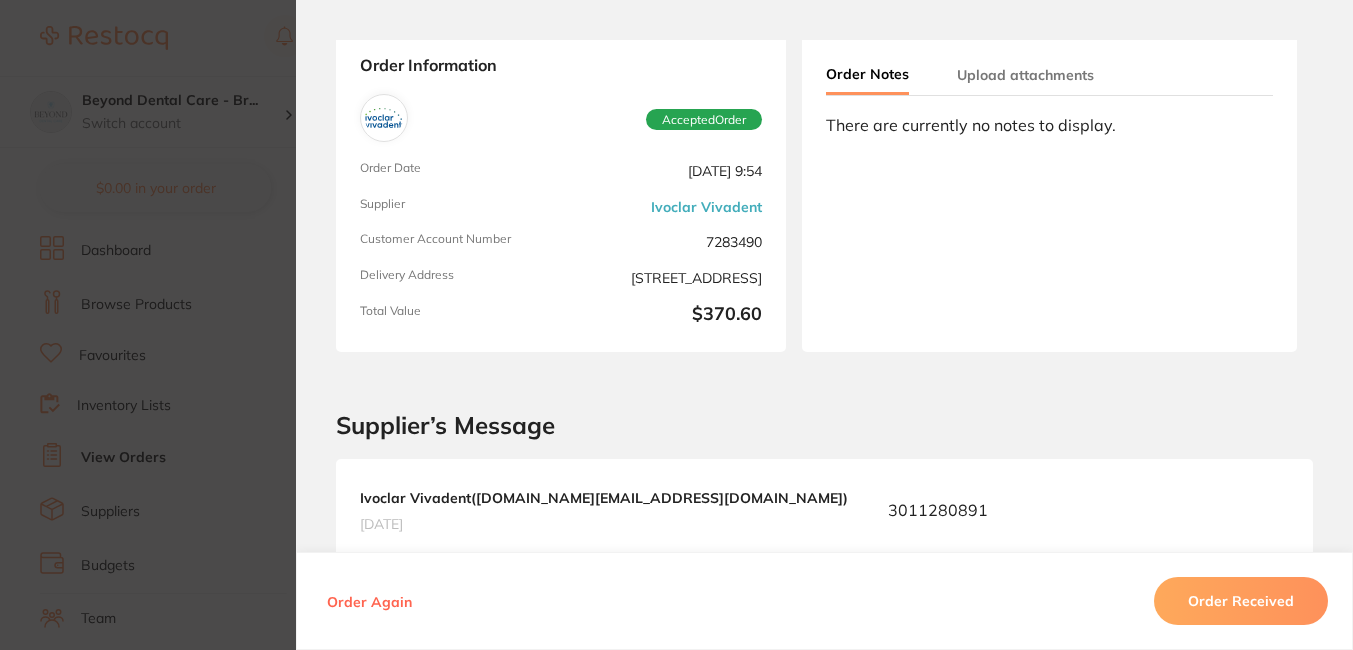 scroll, scrollTop: 100, scrollLeft: 0, axis: vertical 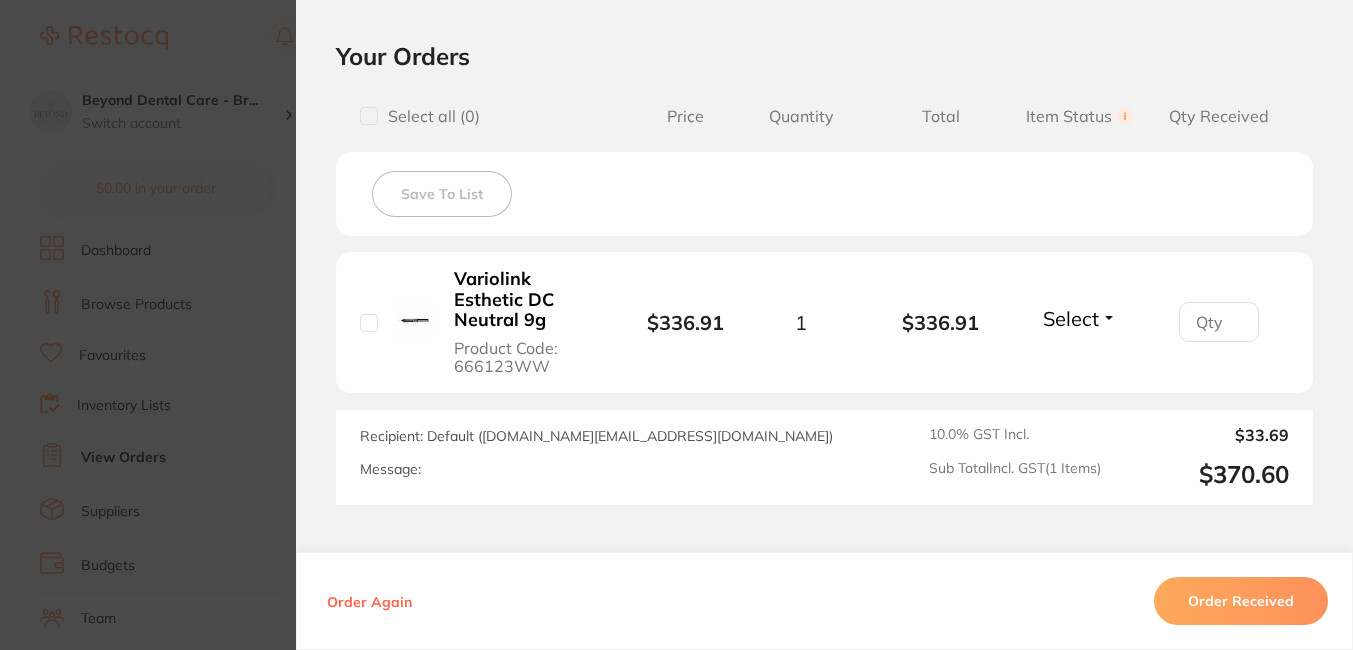 click on "Order Received" at bounding box center (1241, 601) 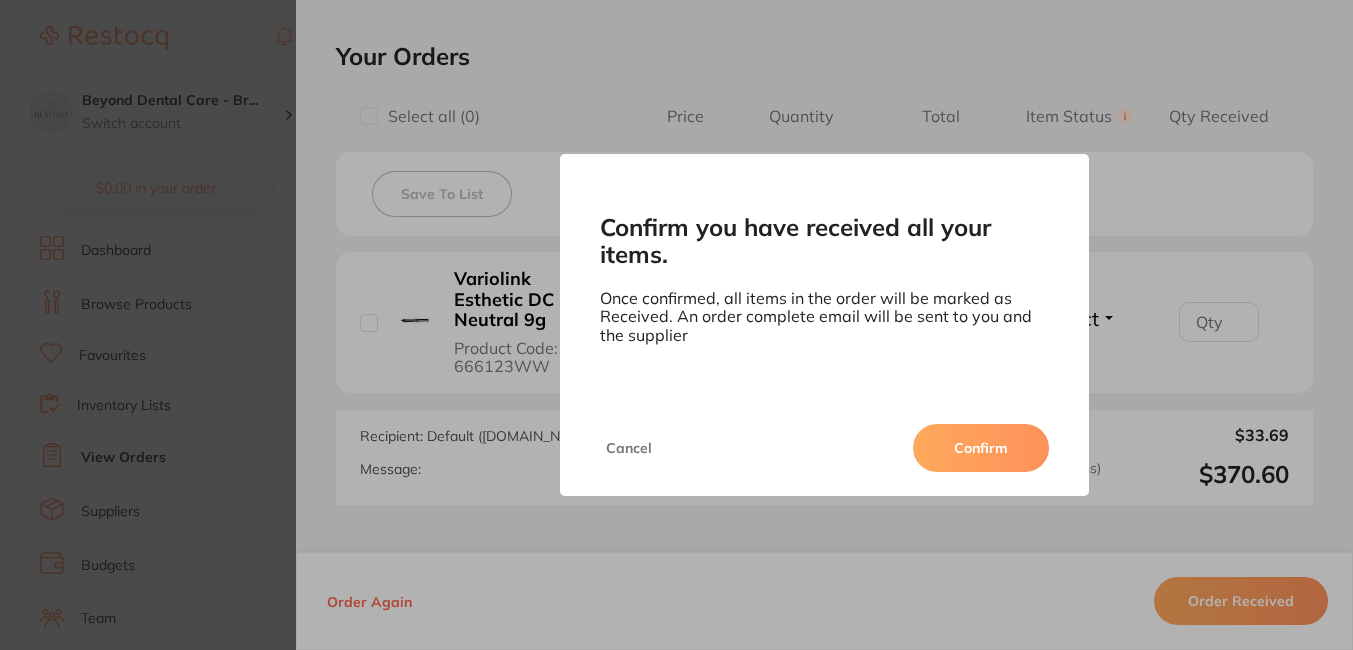 click on "Confirm" at bounding box center [981, 448] 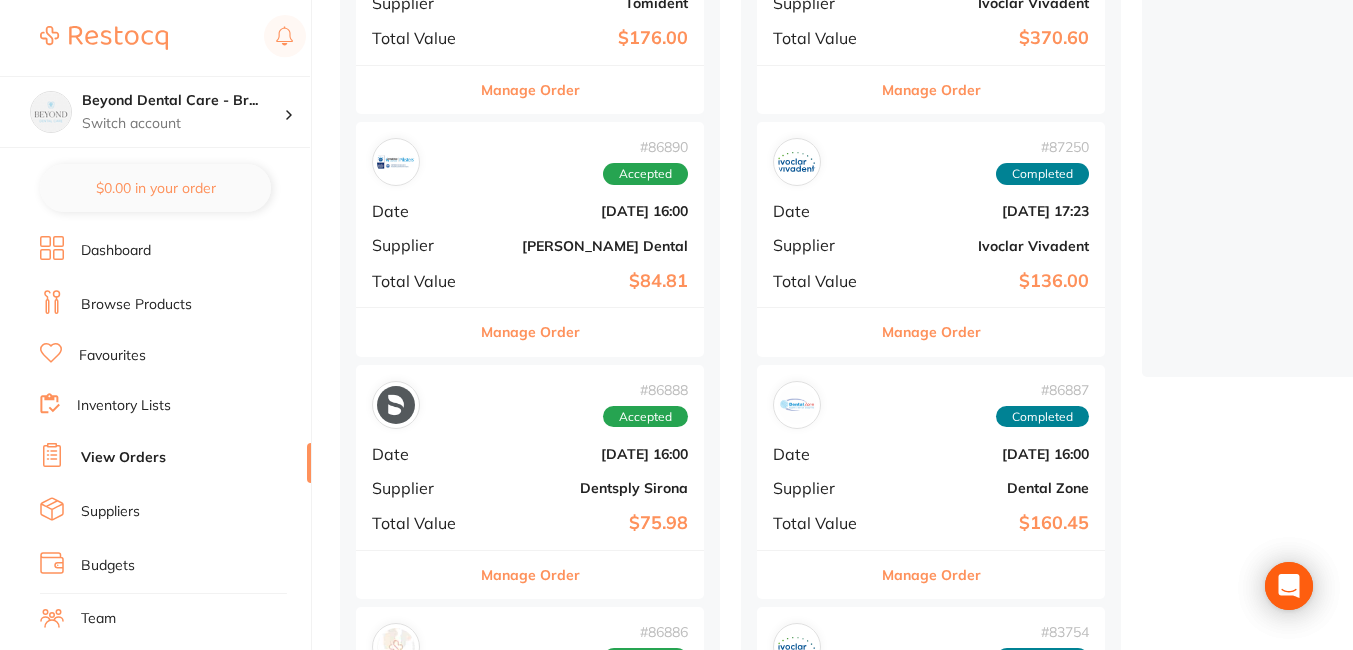 click on "# 86890 Accepted Date [DATE] 16:00 Supplier [PERSON_NAME] Dental Total Value $84.81" at bounding box center (530, 214) 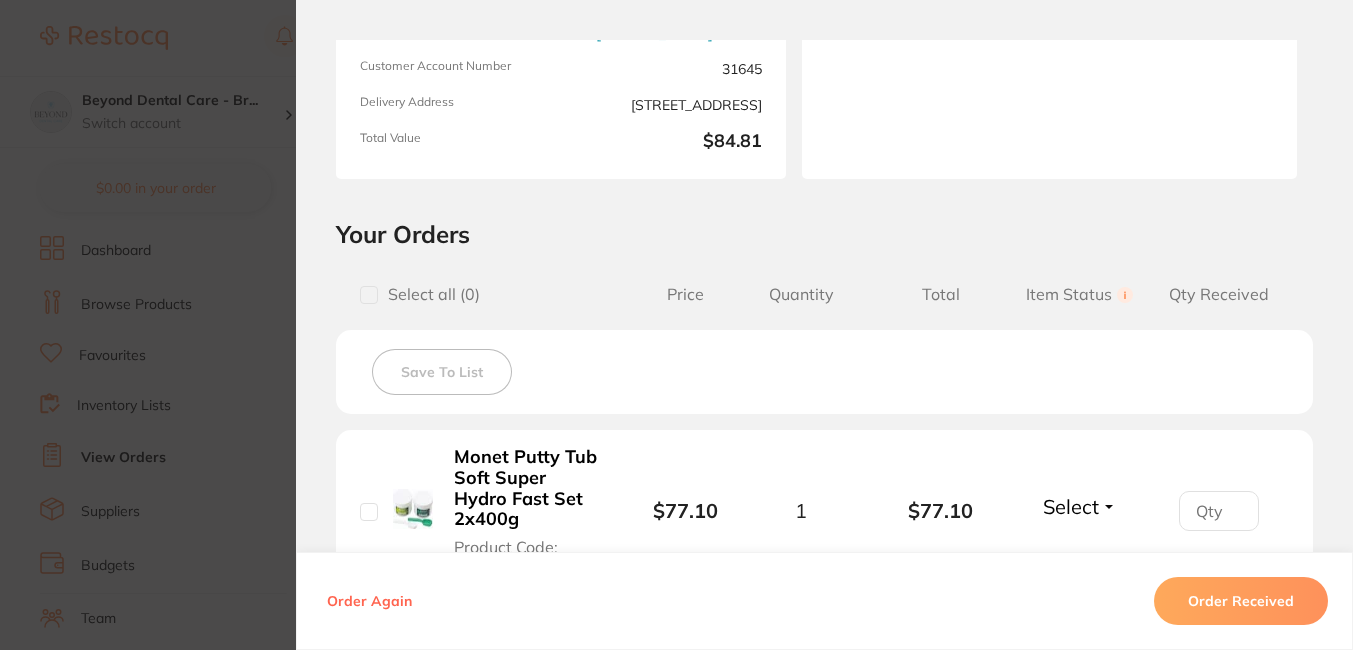 scroll, scrollTop: 300, scrollLeft: 0, axis: vertical 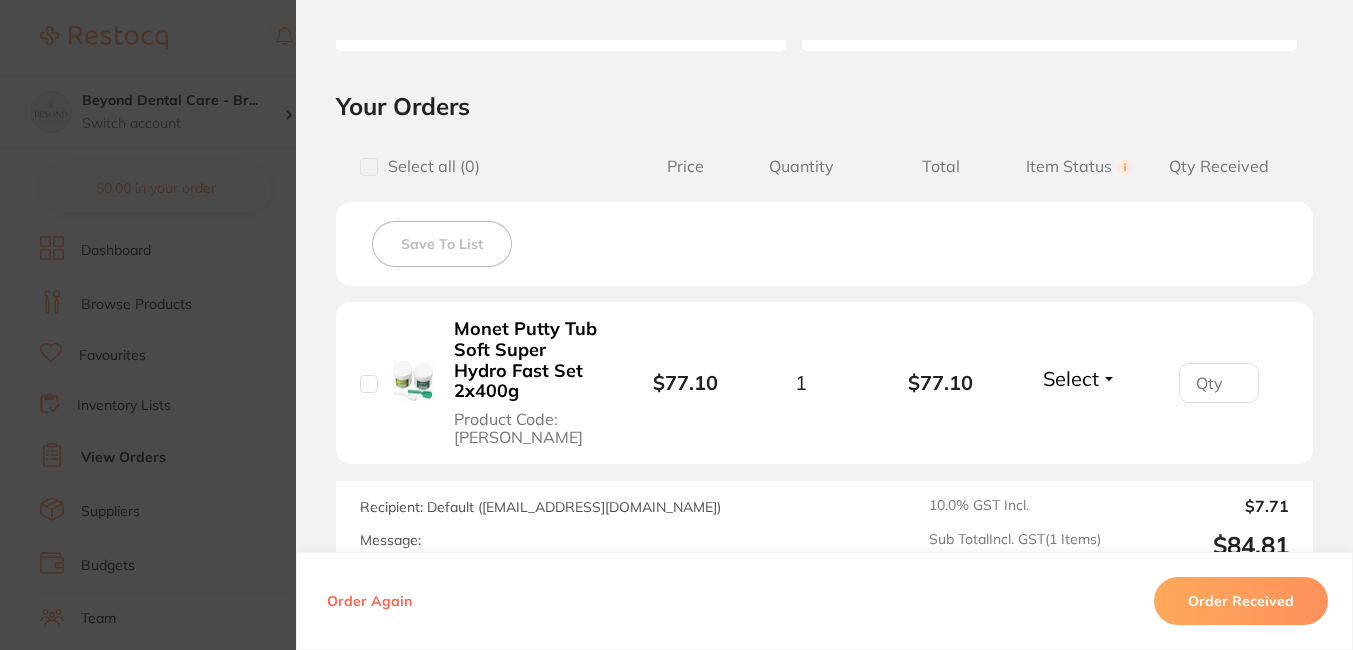 click on "Order Again Order Received" at bounding box center [824, 601] 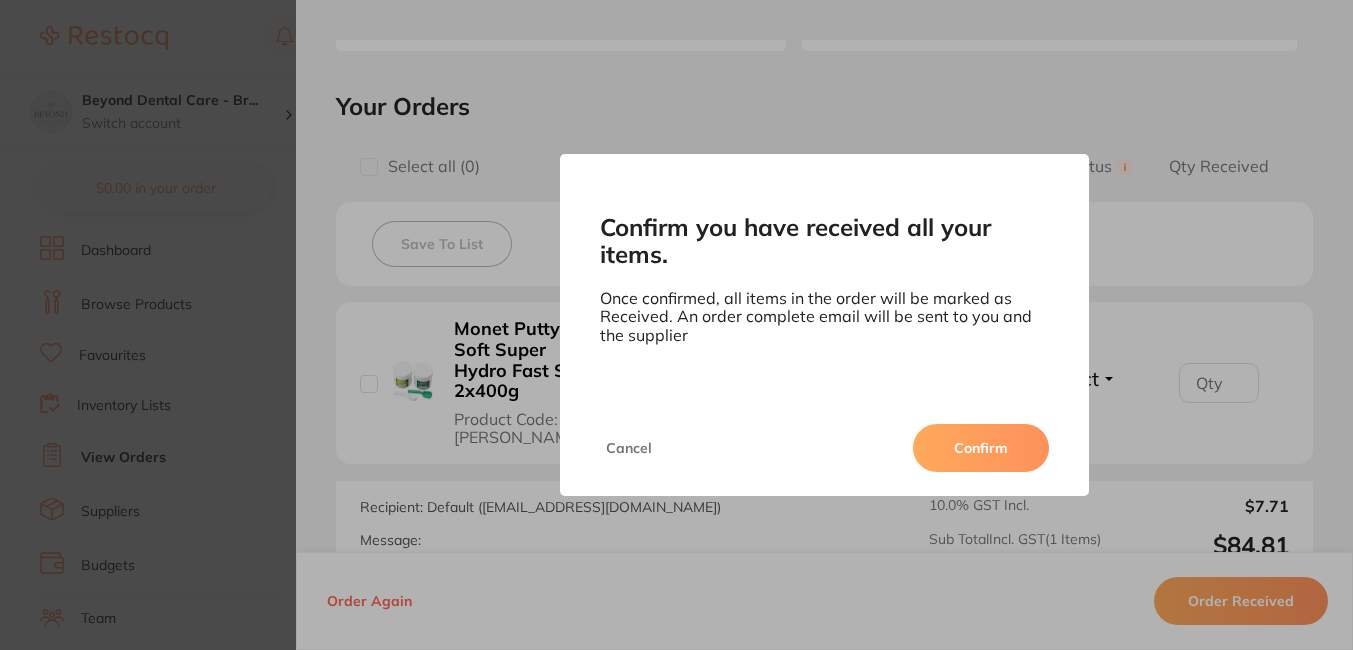 click on "Confirm" at bounding box center (981, 448) 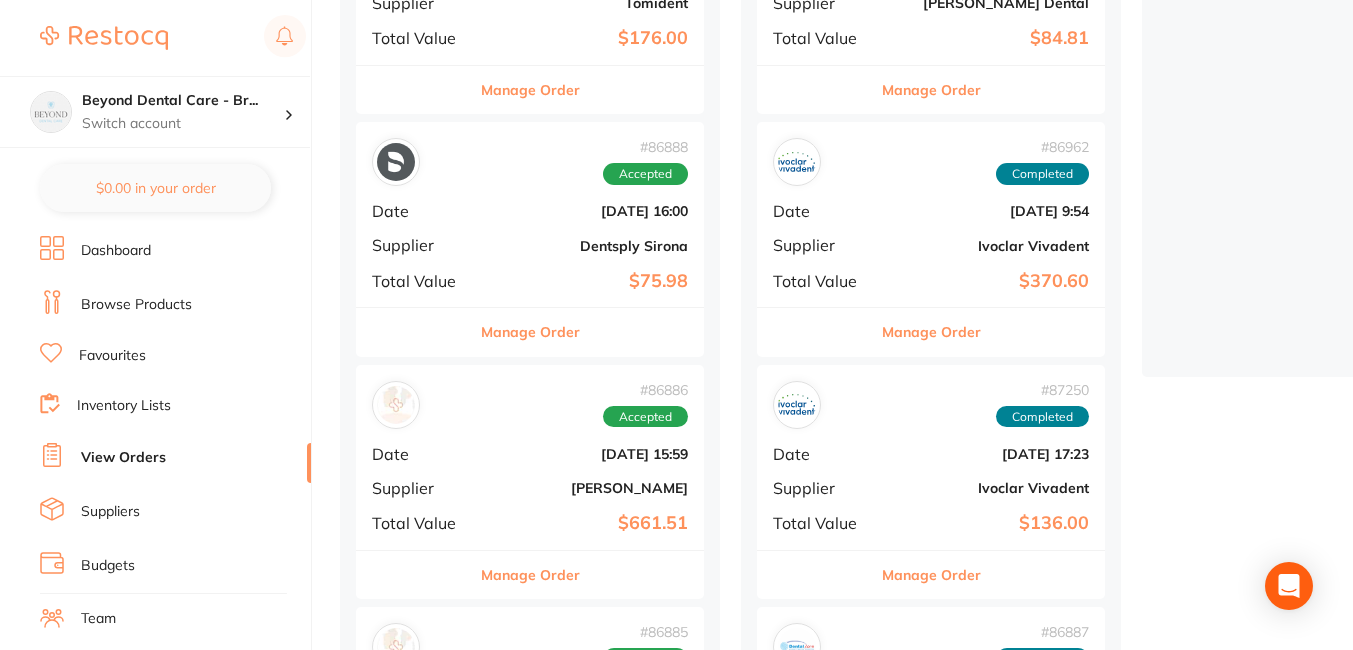 scroll, scrollTop: 500, scrollLeft: 0, axis: vertical 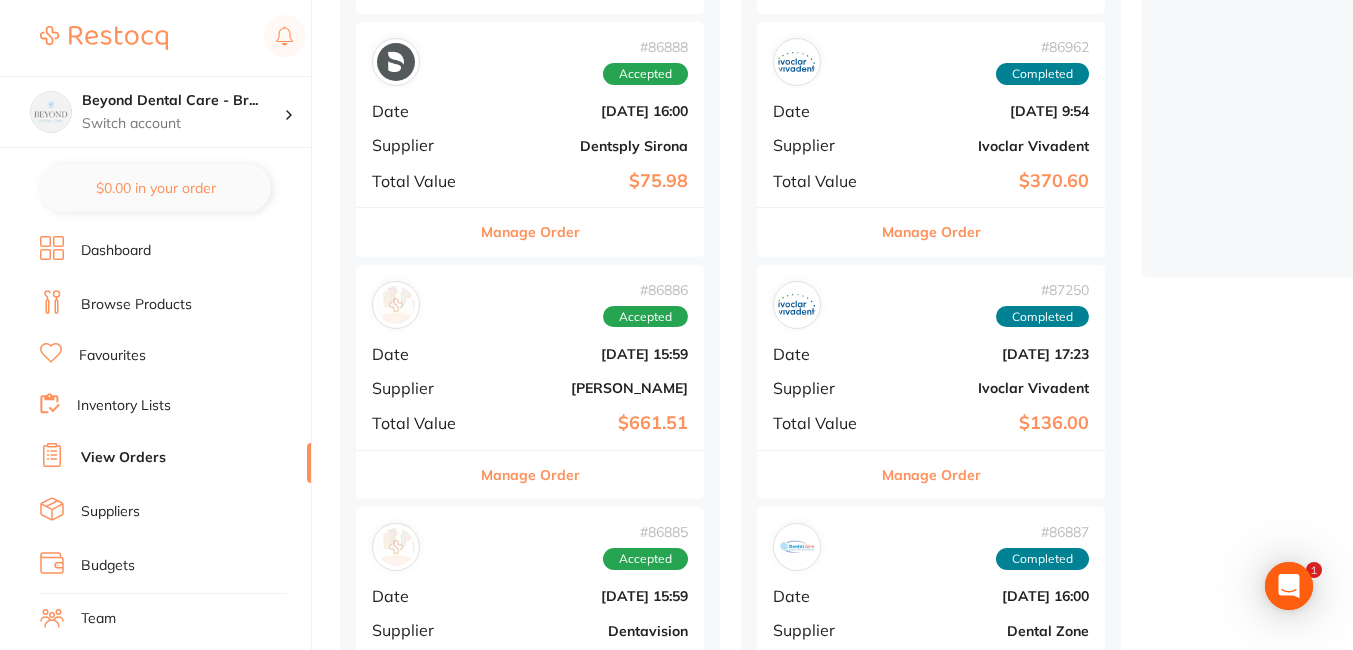click on "# 86888 Accepted Date [DATE] 16:00 Supplier Dentsply Sirona Total Value $75.98" at bounding box center [530, 114] 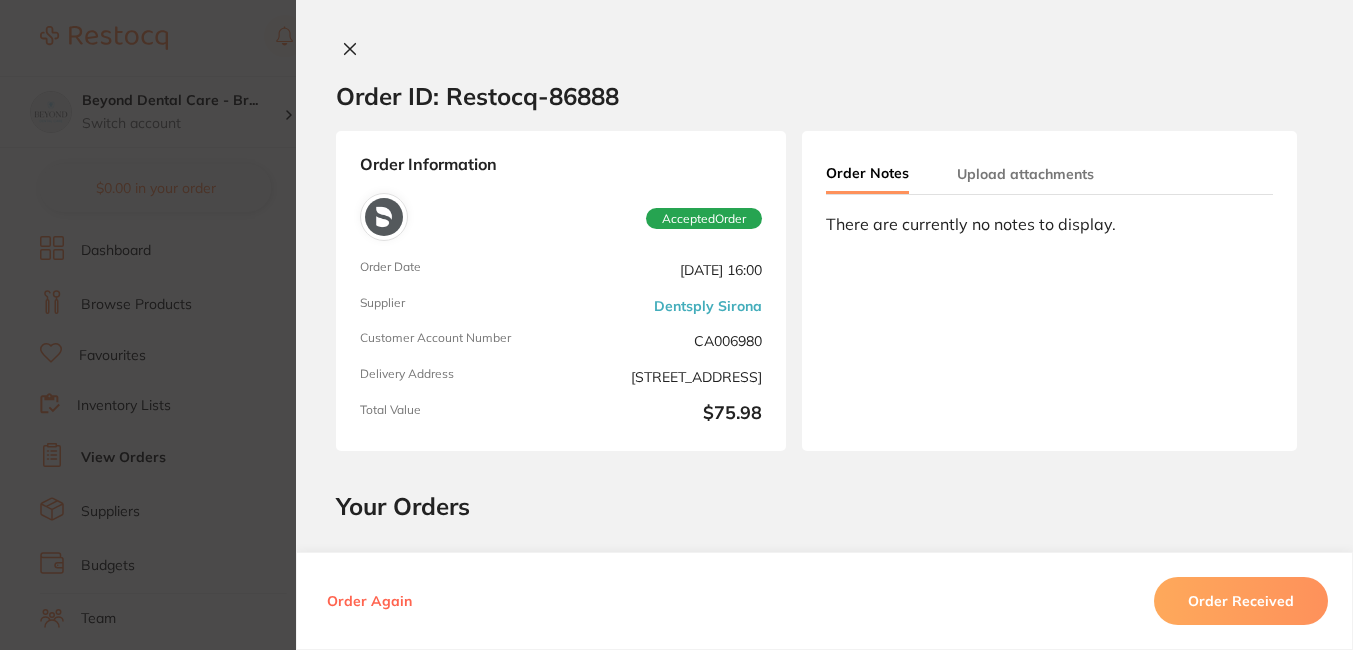scroll, scrollTop: 900, scrollLeft: 0, axis: vertical 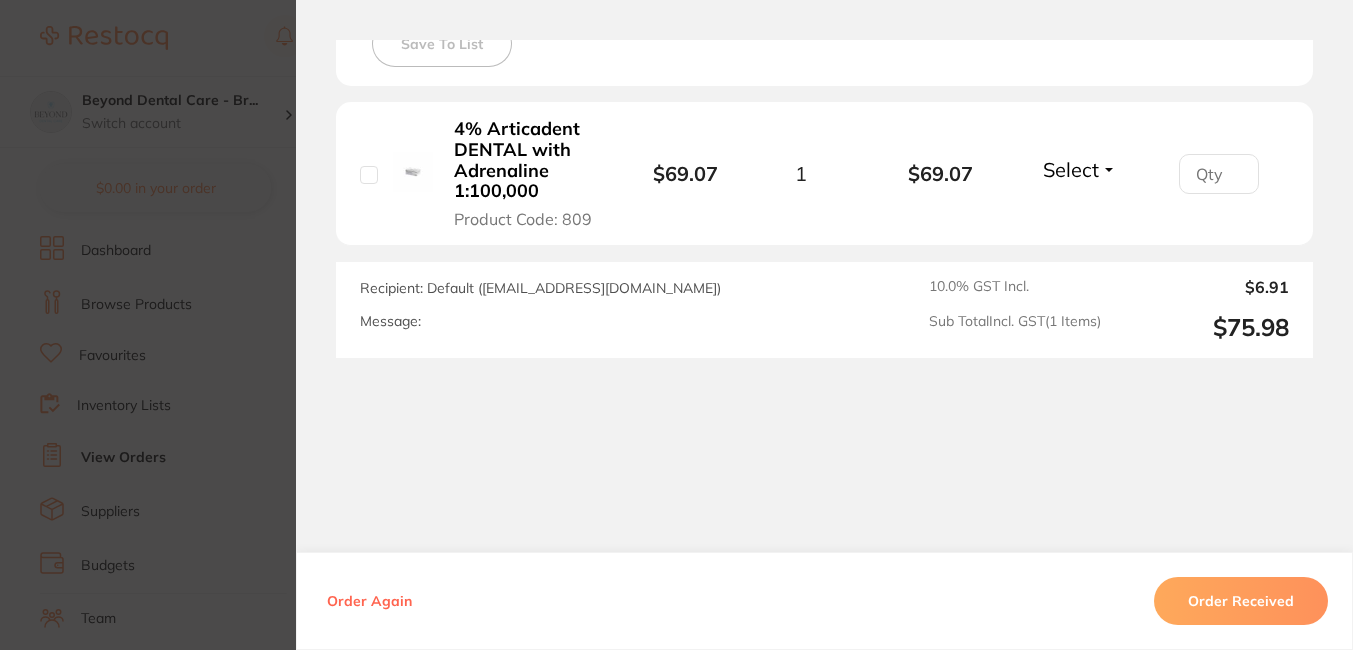 click on "Order Received" at bounding box center (1241, 601) 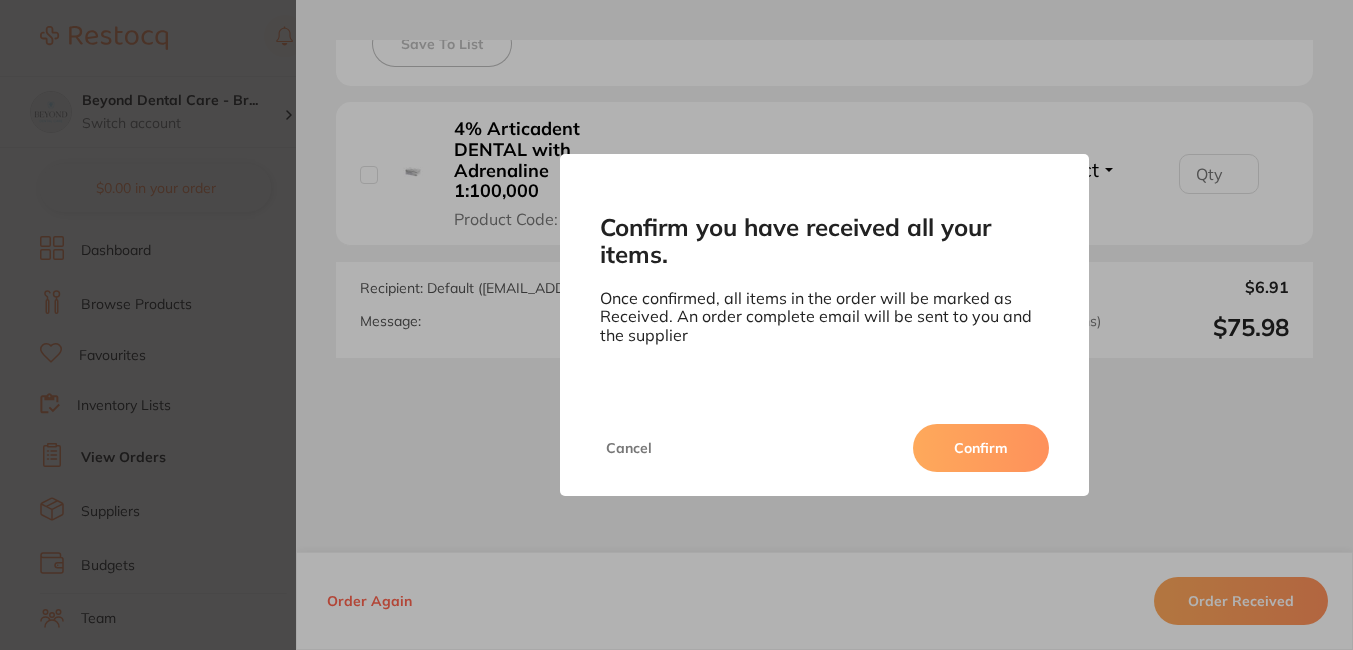 click on "Confirm" at bounding box center [981, 448] 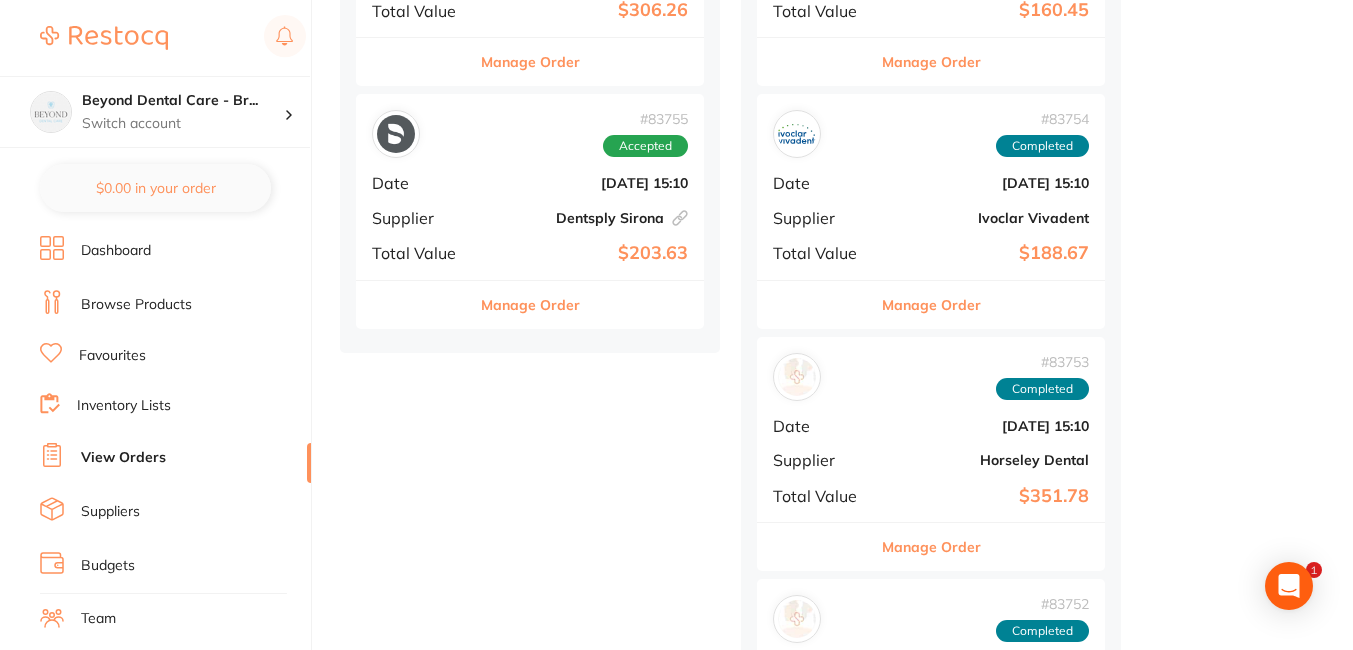 scroll, scrollTop: 1200, scrollLeft: 0, axis: vertical 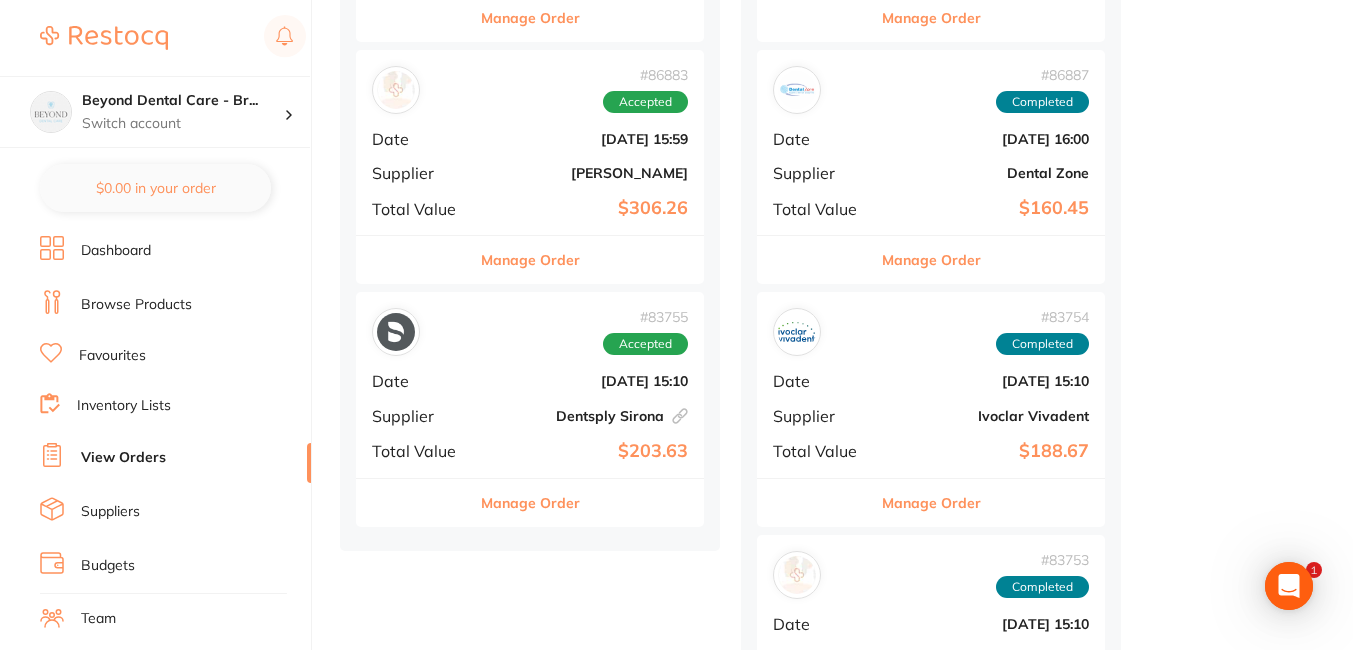 click on "# 83755 Accepted" at bounding box center (530, 332) 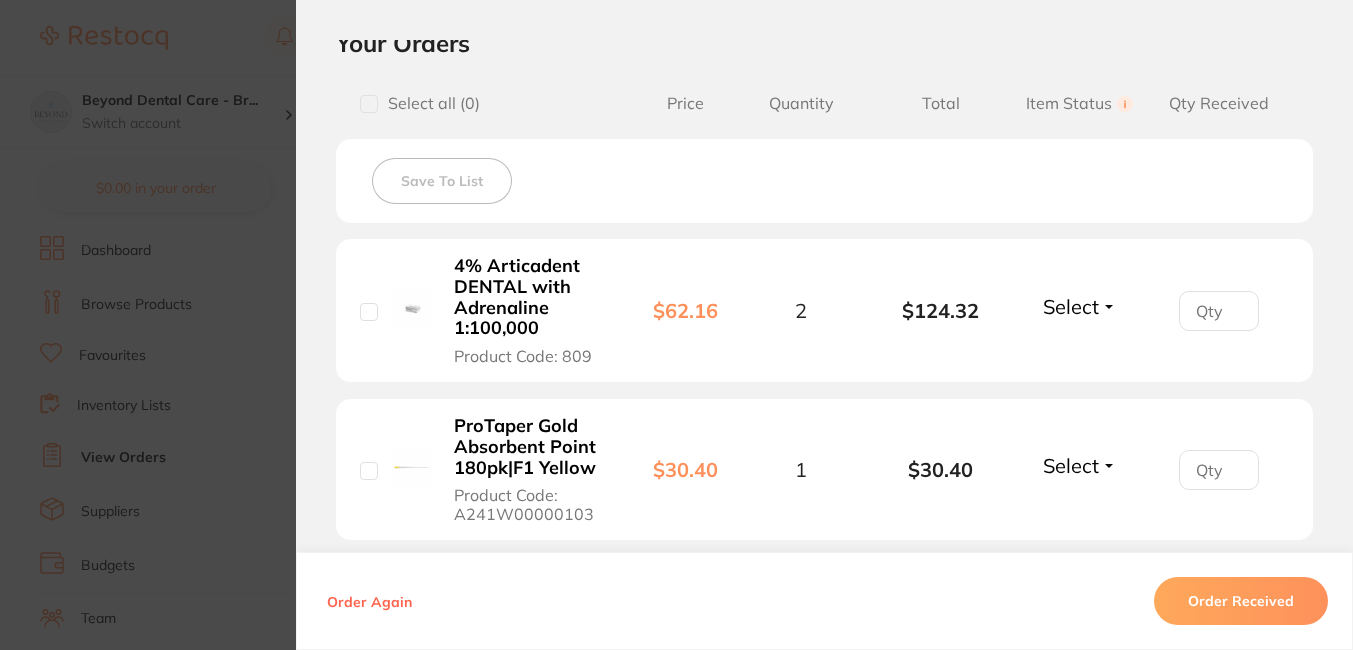 scroll, scrollTop: 0, scrollLeft: 0, axis: both 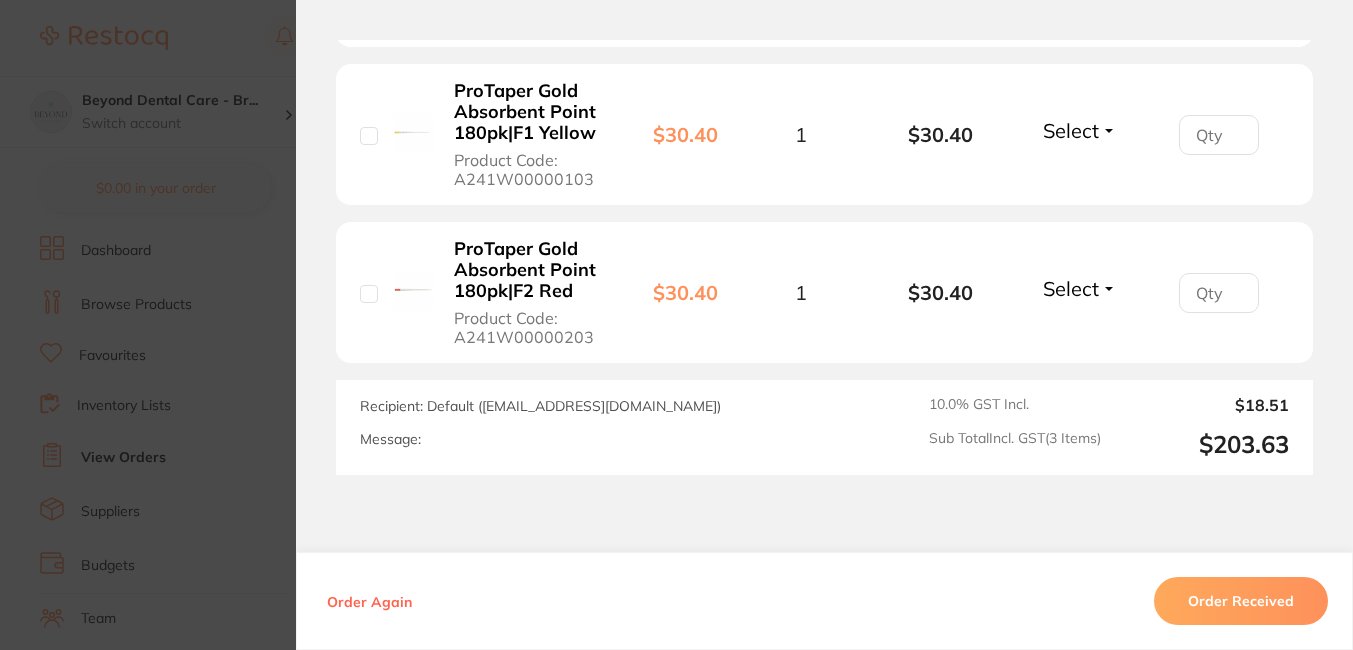 click on "Order Received" at bounding box center (1241, 601) 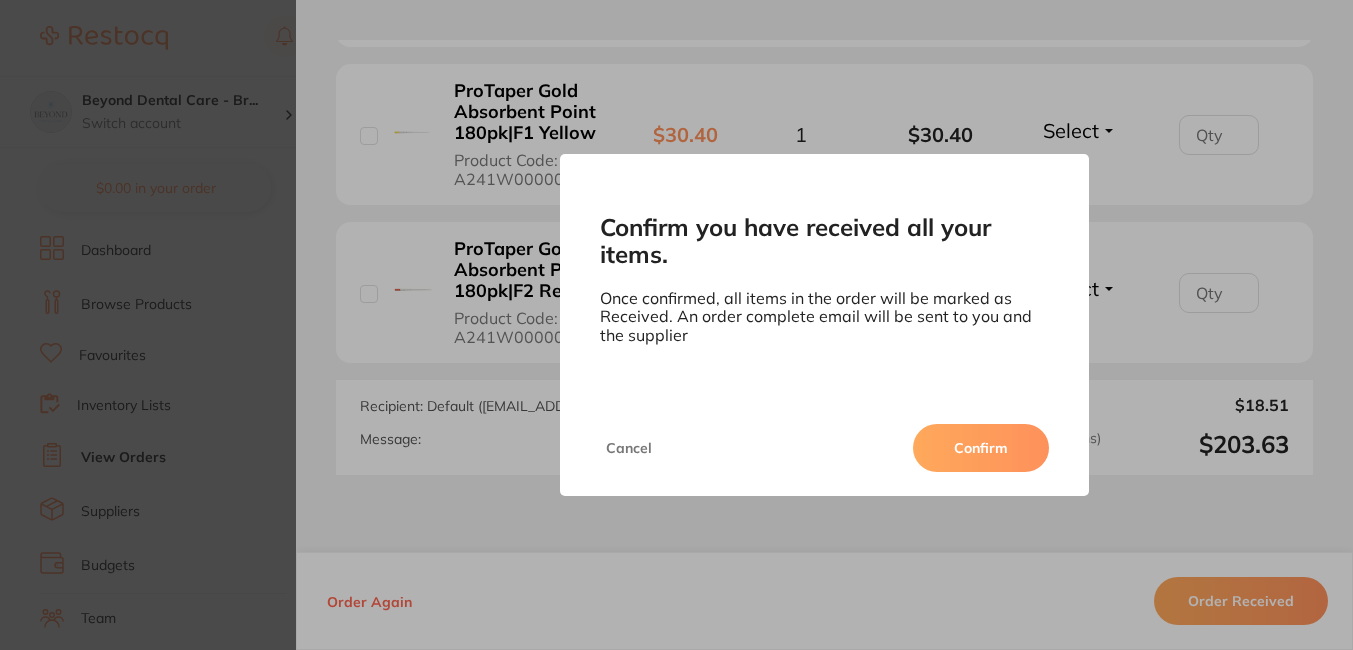 click on "Confirm" at bounding box center [981, 448] 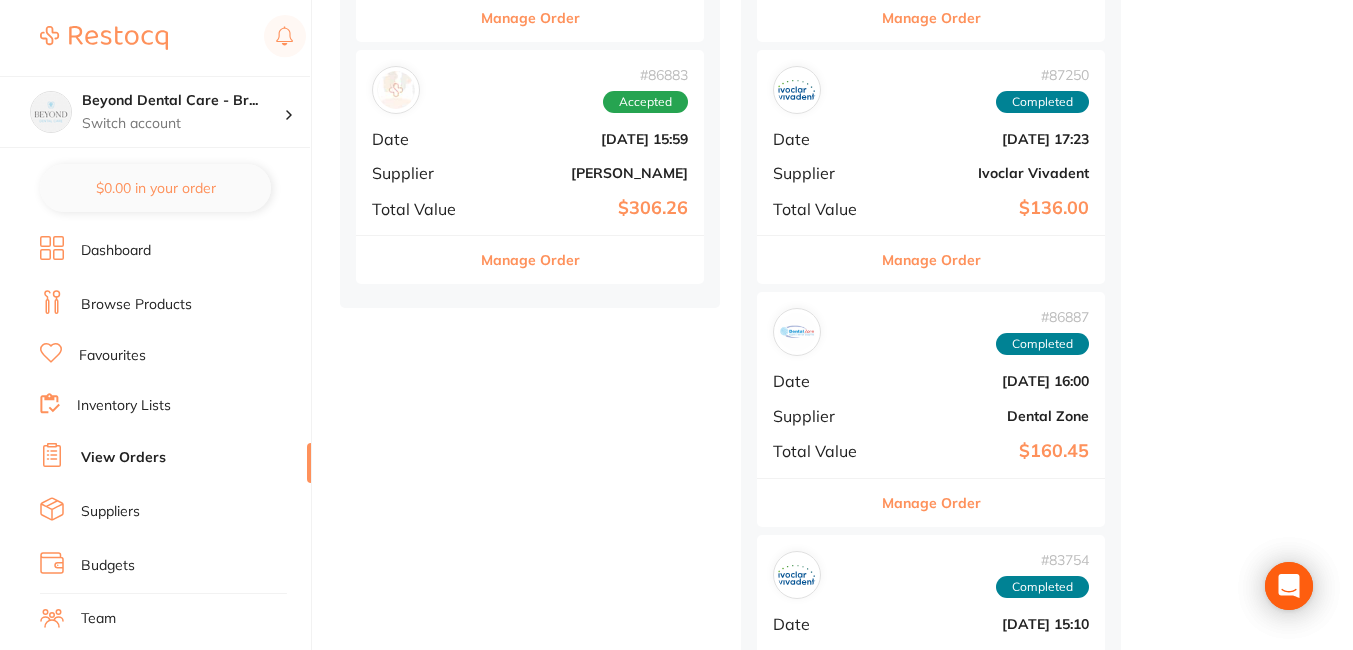 click on "# 86883 Accepted Date [DATE] 15:59 Supplier [PERSON_NAME] Total Value $306.26" at bounding box center [530, 142] 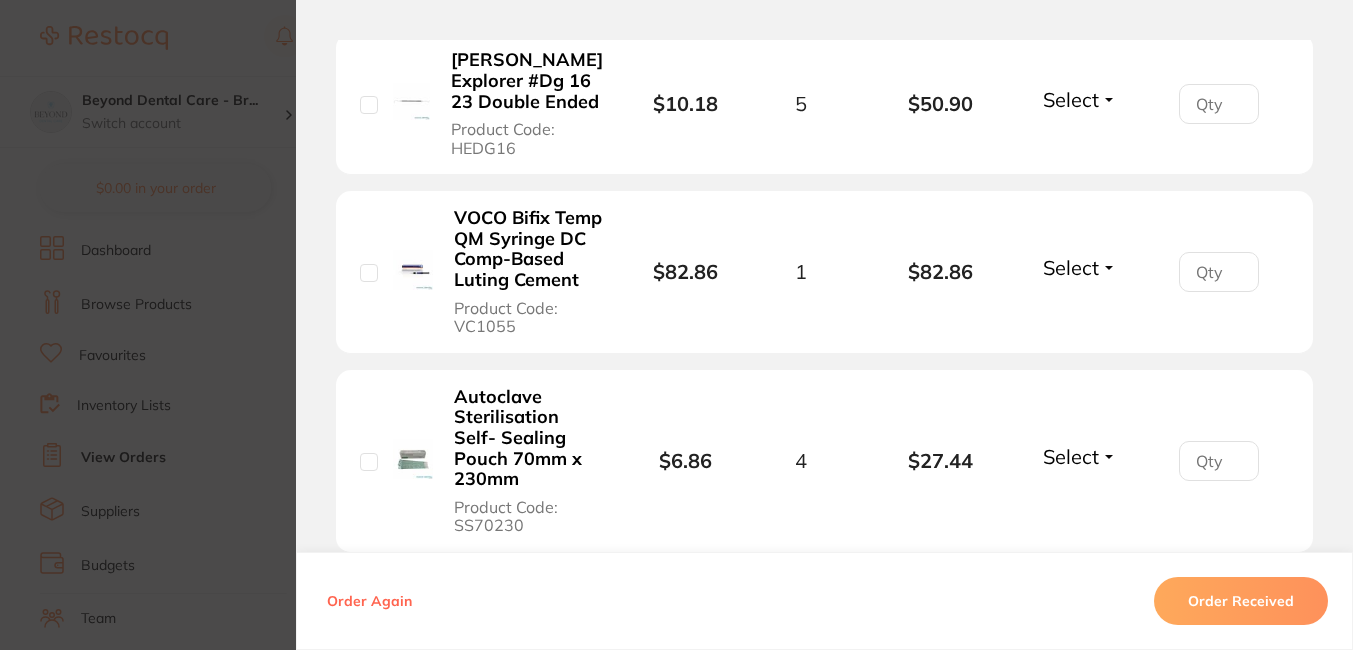 click on "Order Received" at bounding box center [1241, 601] 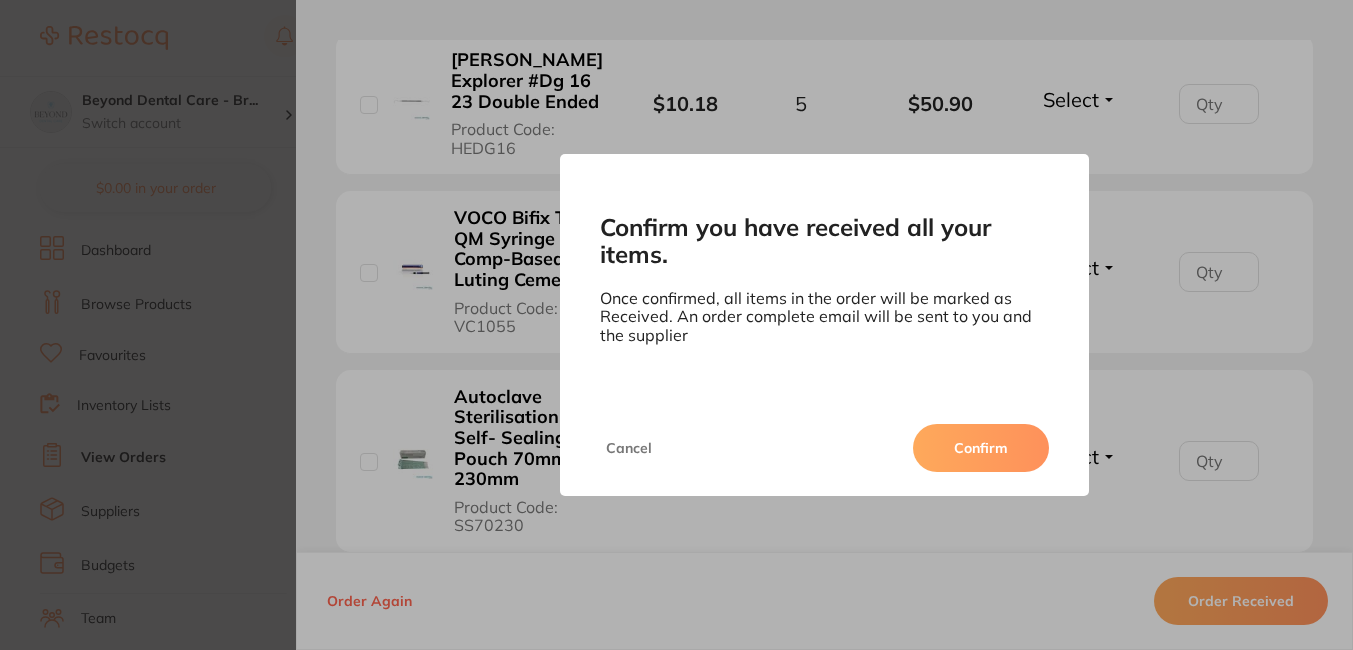 click on "Confirm" at bounding box center (981, 448) 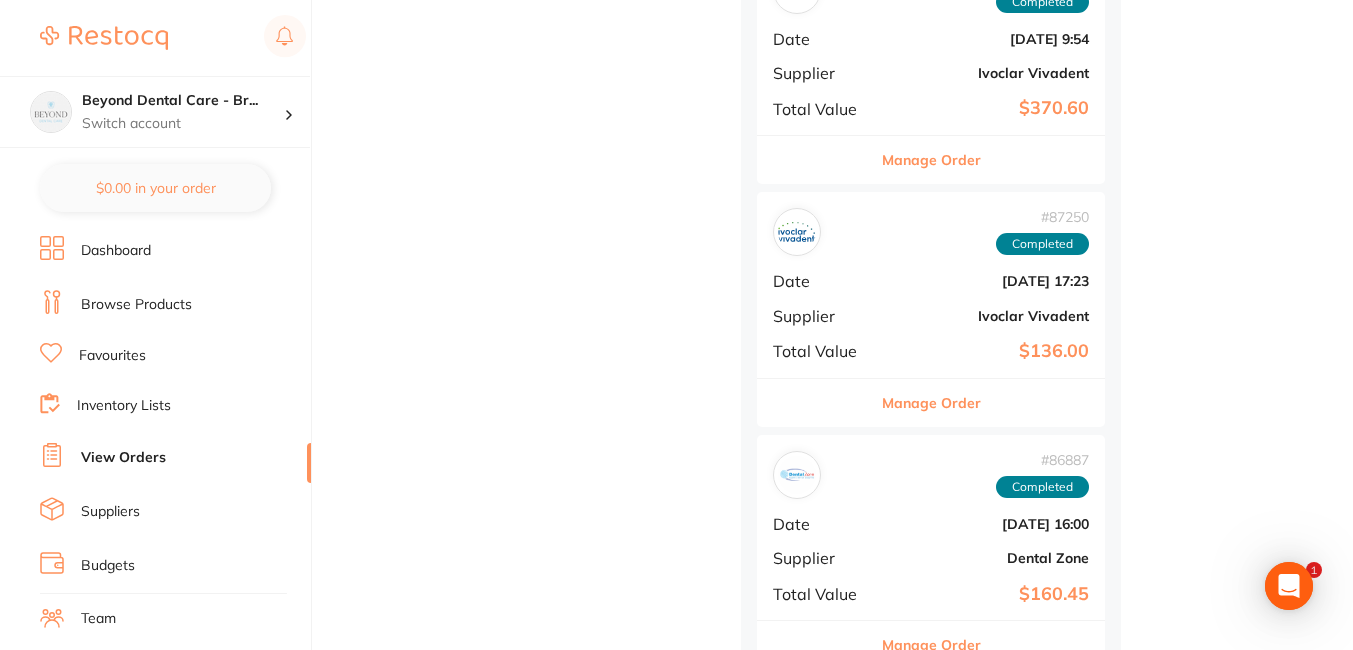 scroll, scrollTop: 0, scrollLeft: 0, axis: both 